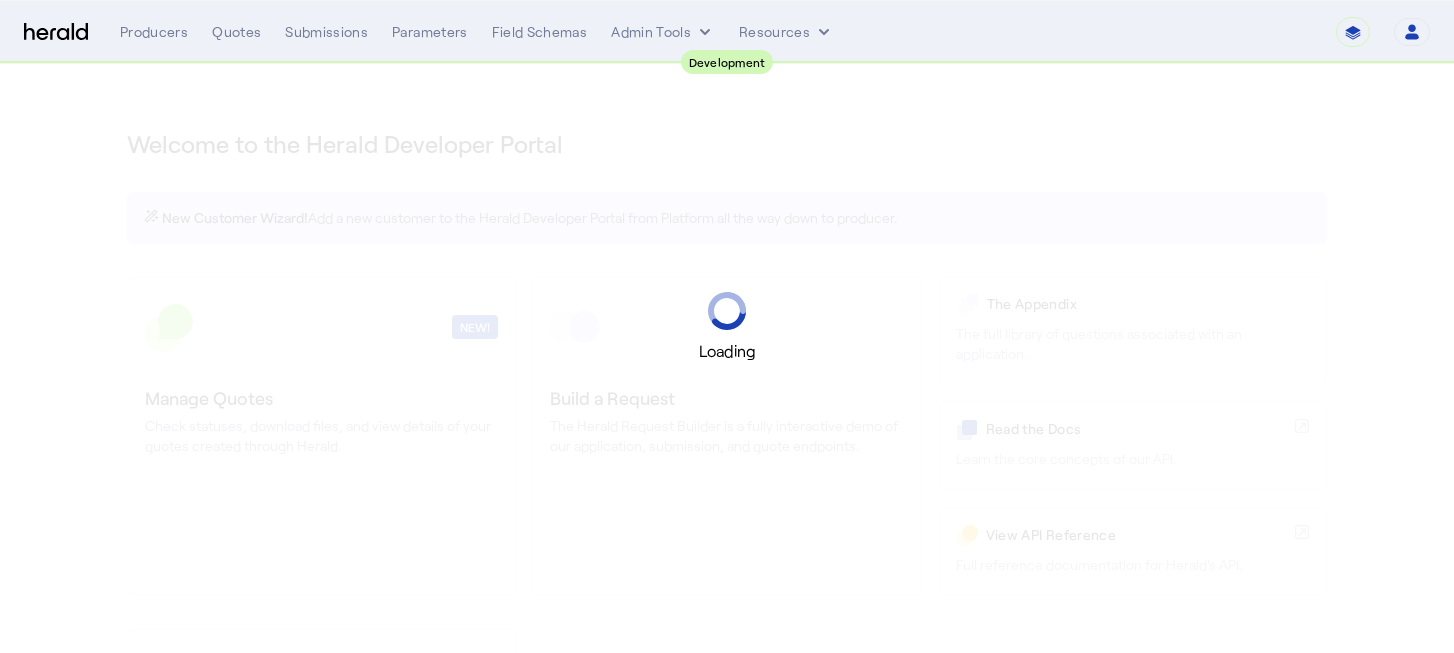 scroll, scrollTop: 0, scrollLeft: 0, axis: both 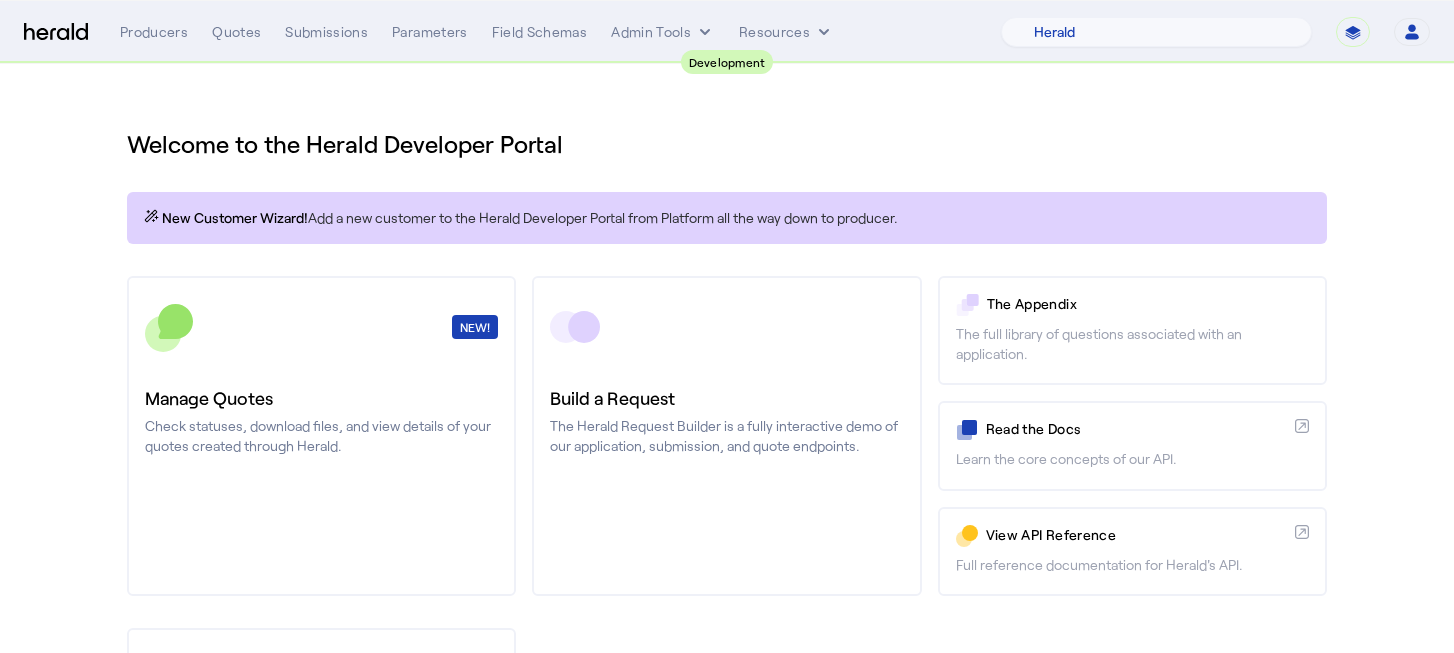 click on "**********" at bounding box center (1353, 32) 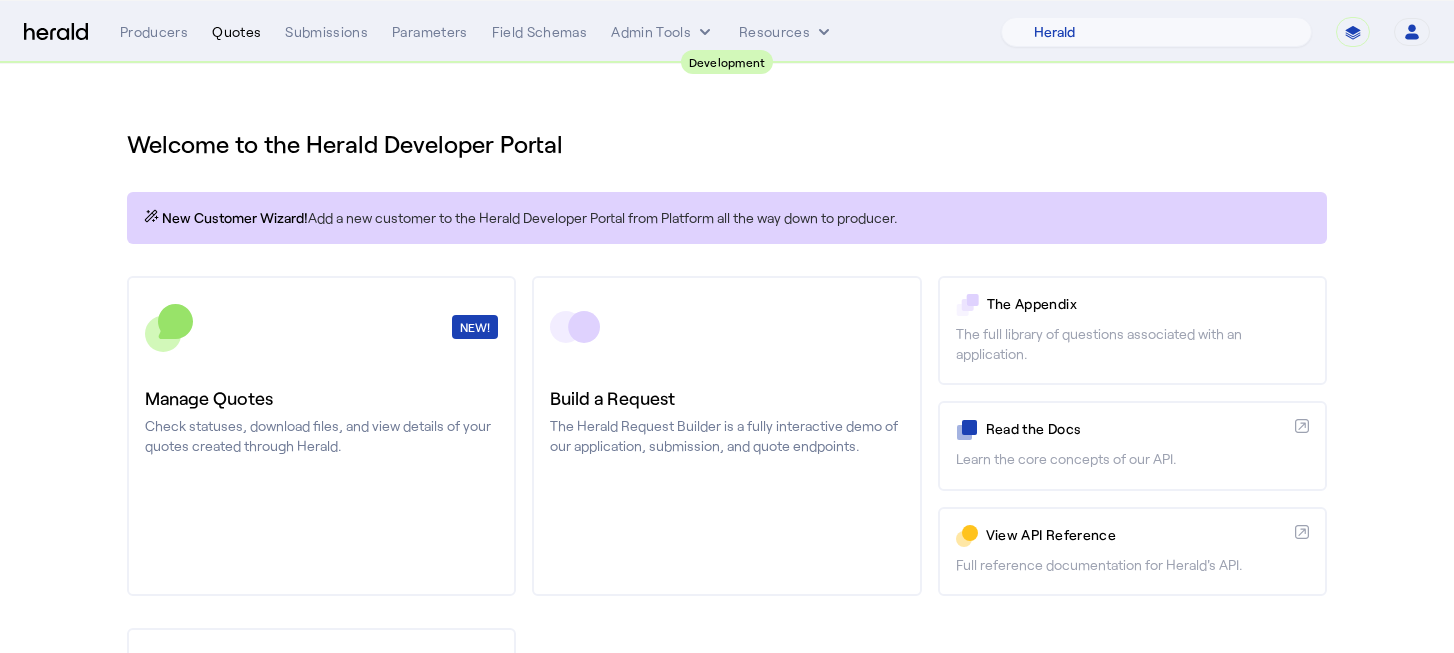 click on "Quotes" at bounding box center (236, 32) 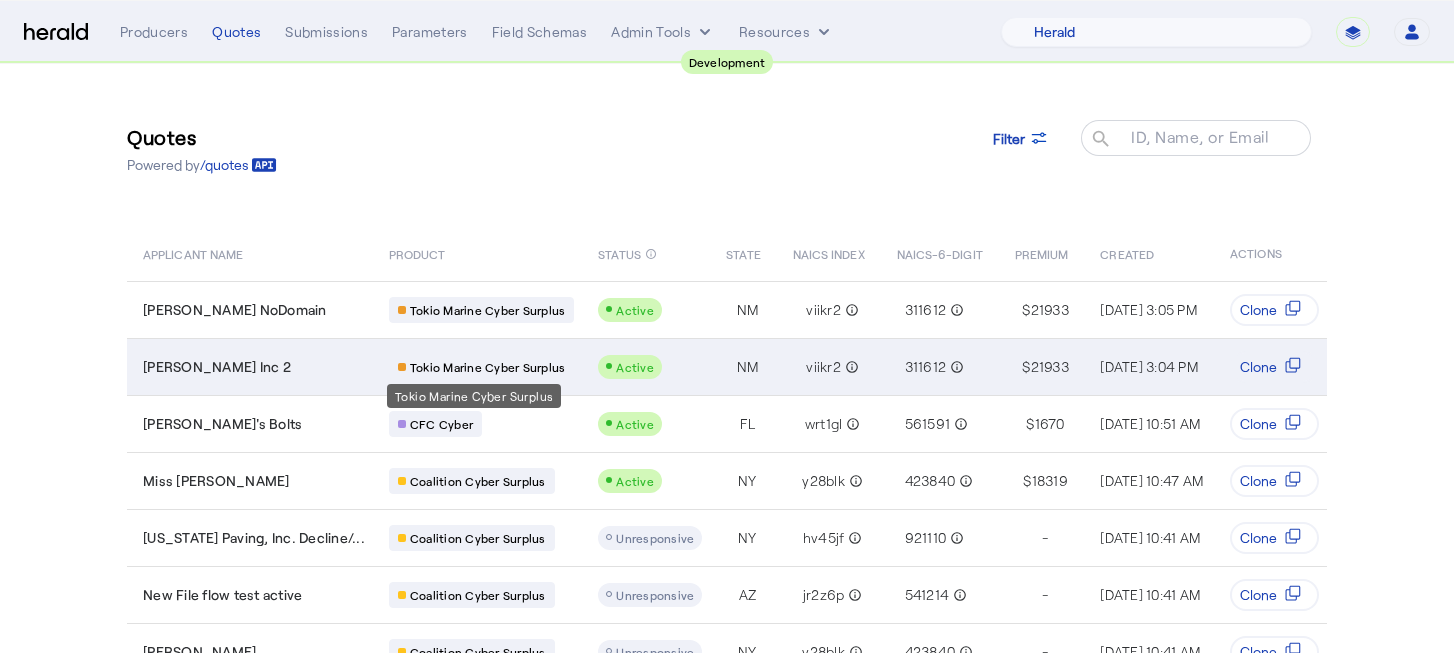 click on "Tokio Marine Cyber Surplus" at bounding box center [488, 367] 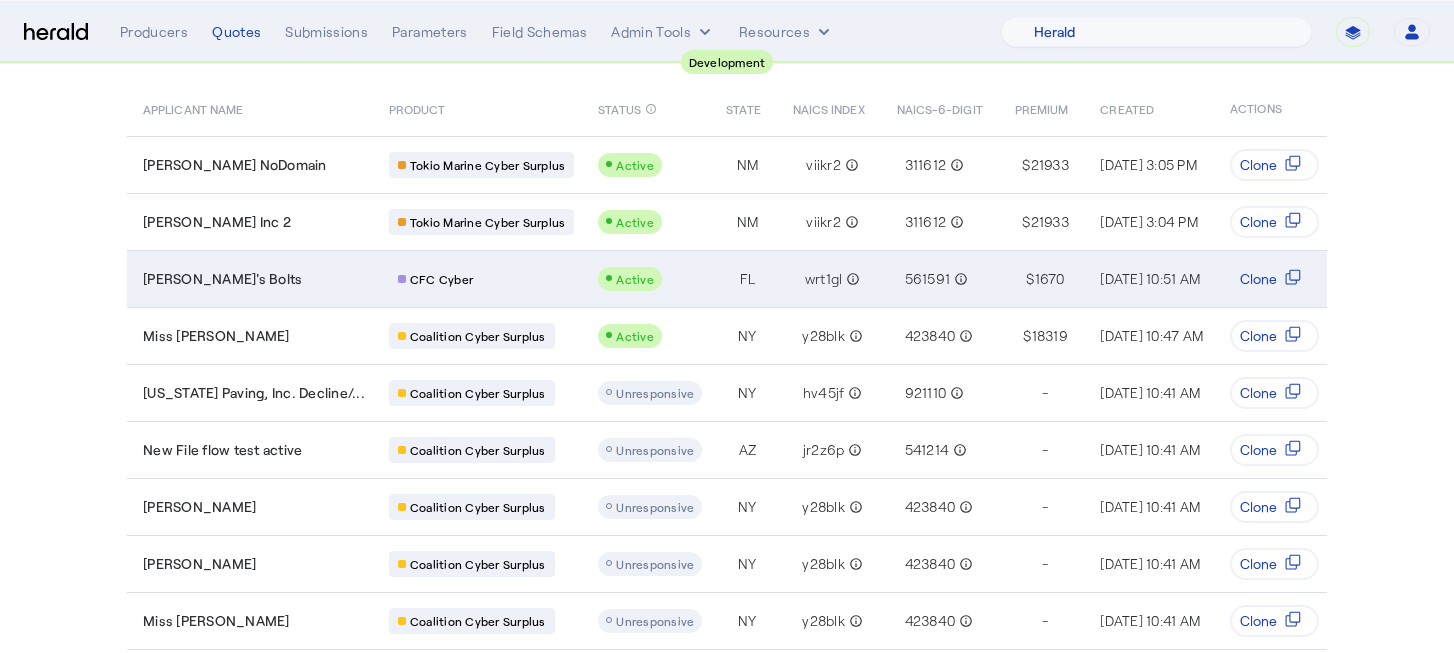 scroll, scrollTop: 271, scrollLeft: 0, axis: vertical 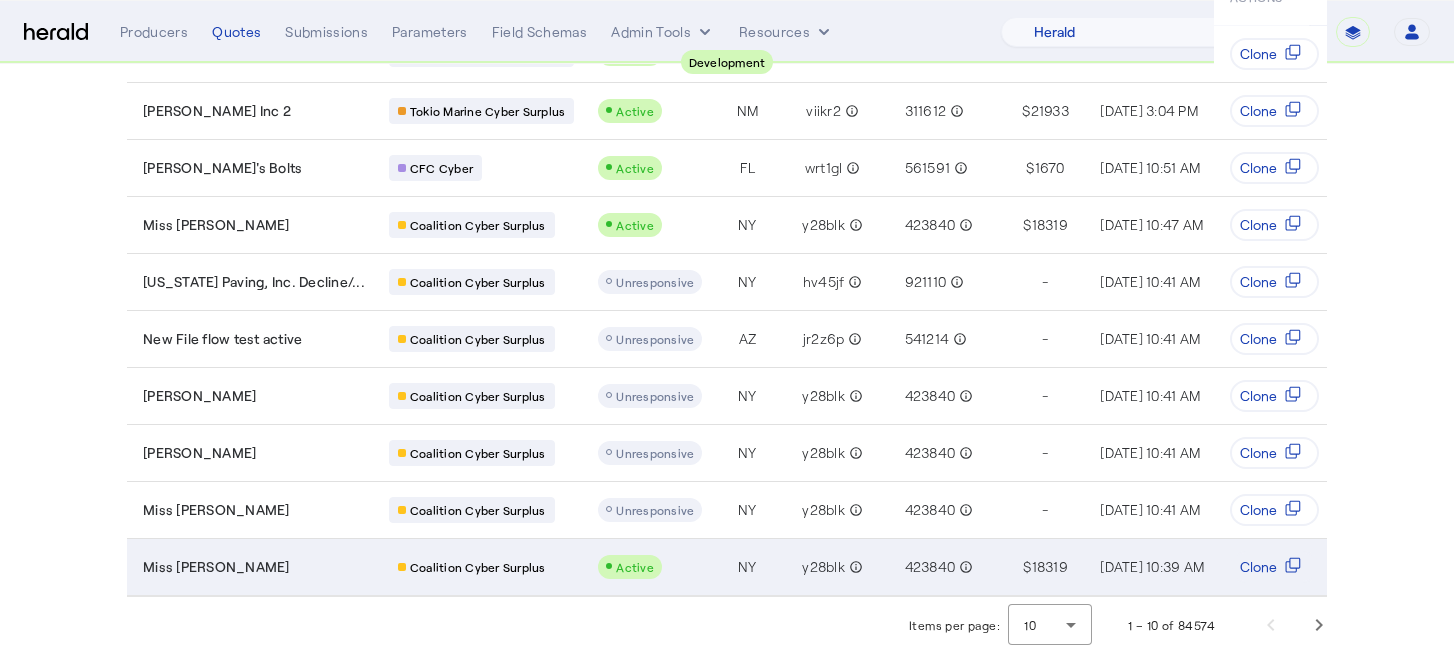 click on "Active" at bounding box center (650, 567) 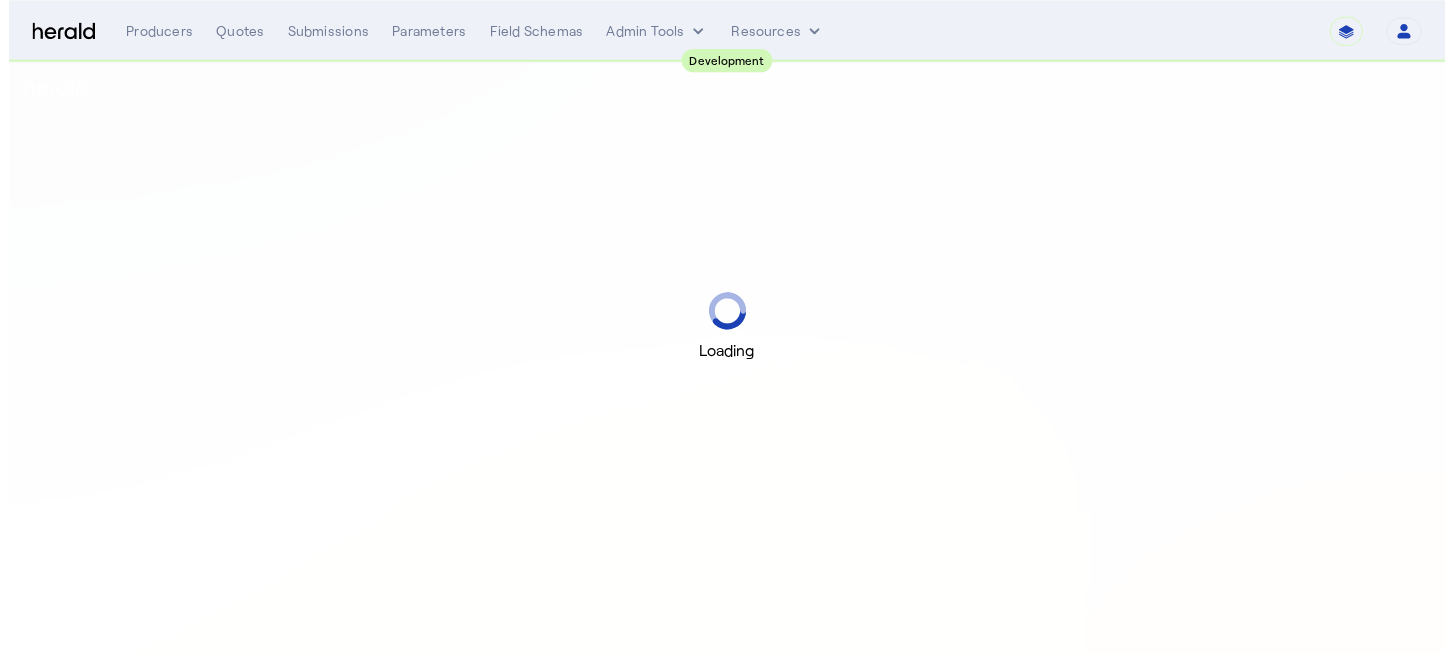 scroll, scrollTop: 0, scrollLeft: 0, axis: both 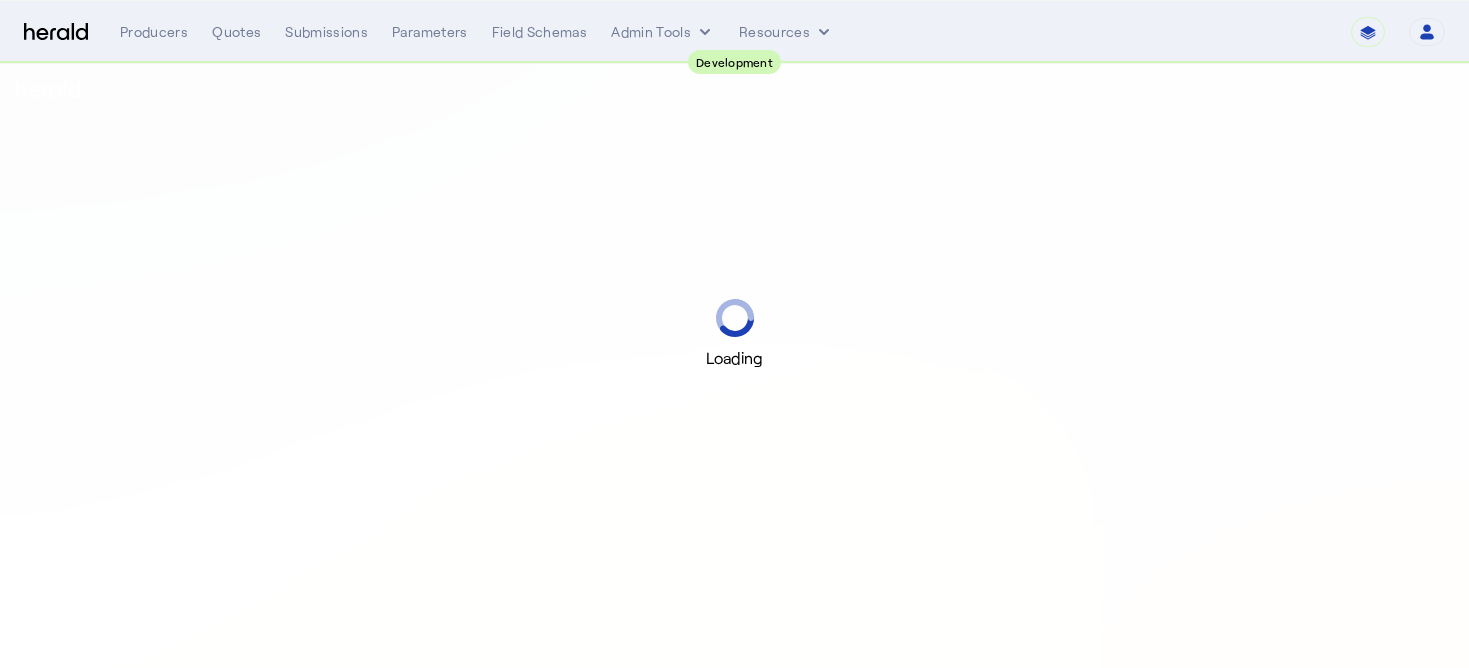 select on "pfm_2v8p_herald_api" 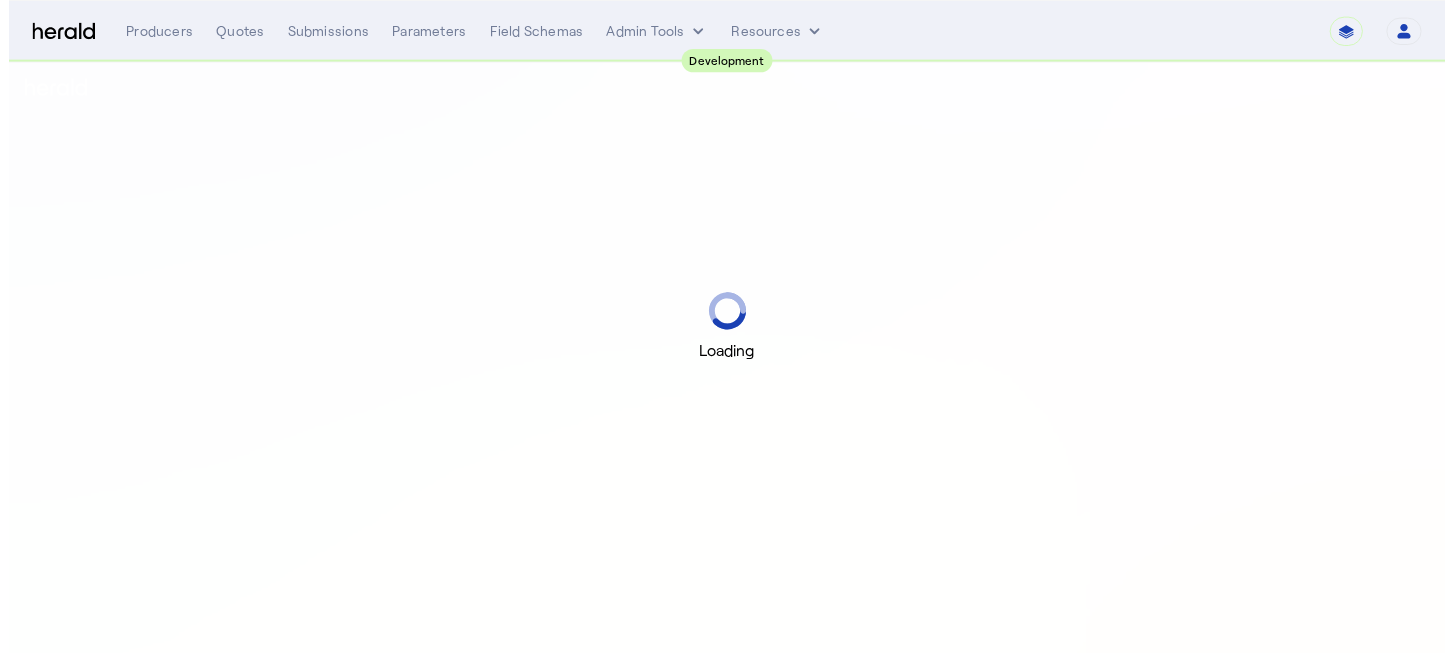 scroll, scrollTop: 0, scrollLeft: 0, axis: both 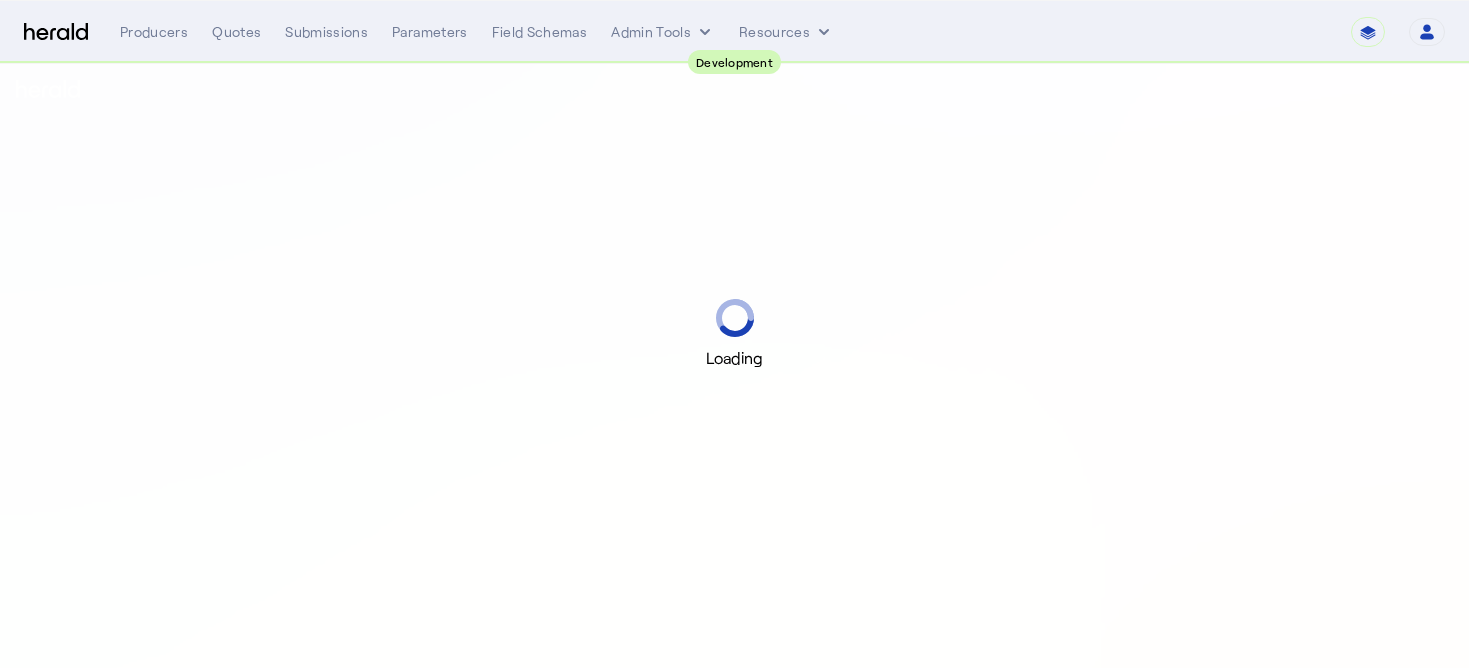 select on "pfm_2v8p_herald_api" 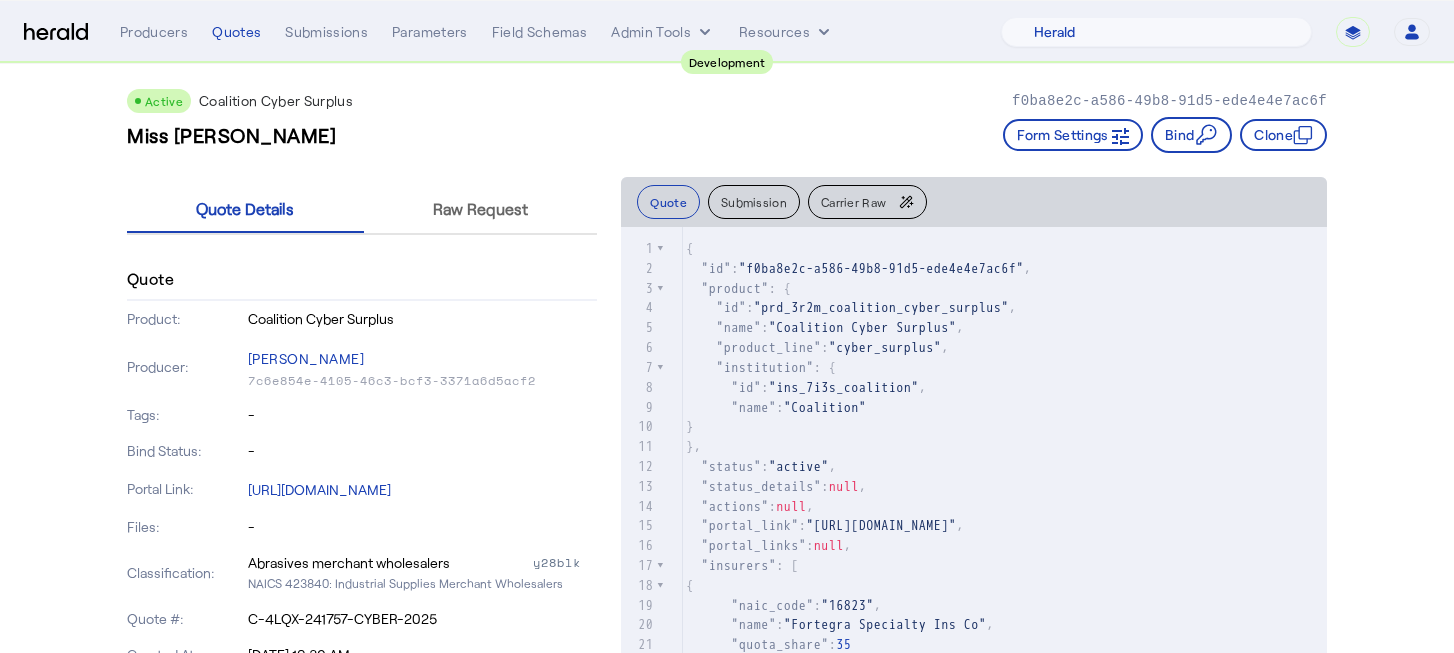 scroll, scrollTop: 23, scrollLeft: 0, axis: vertical 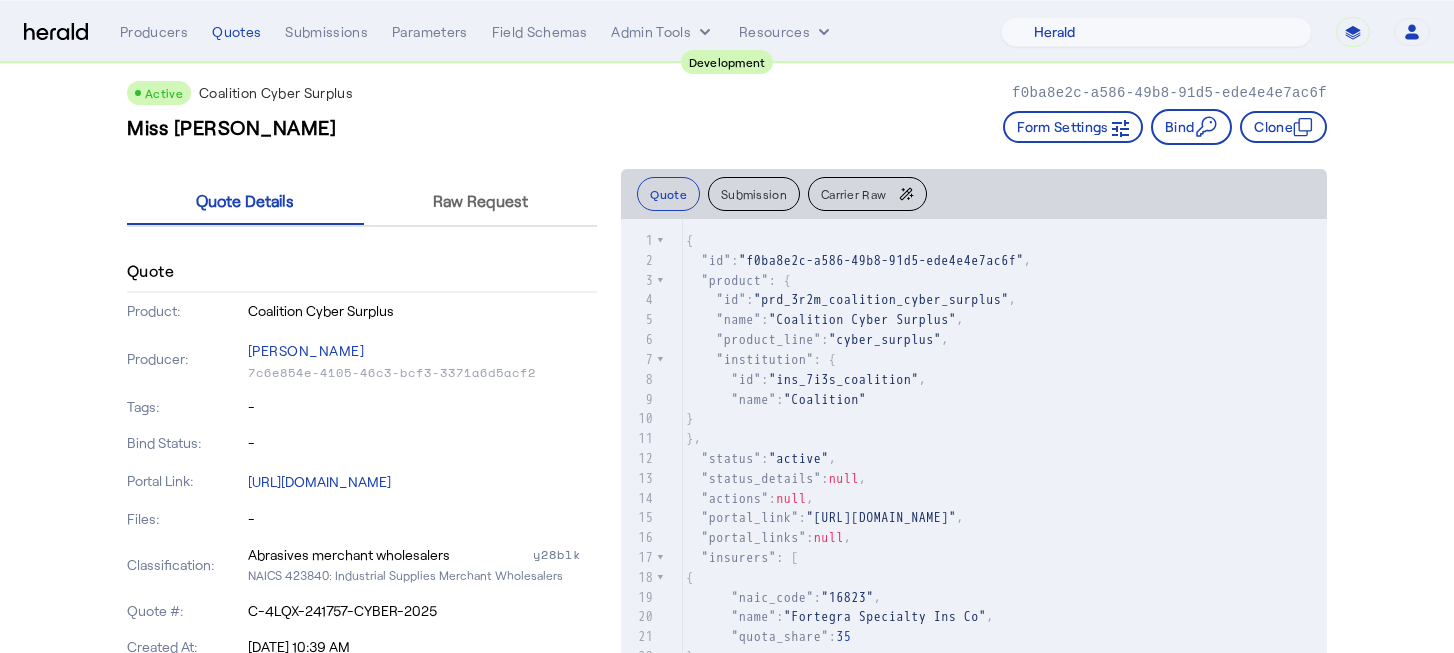 click on "Carrier Raw" 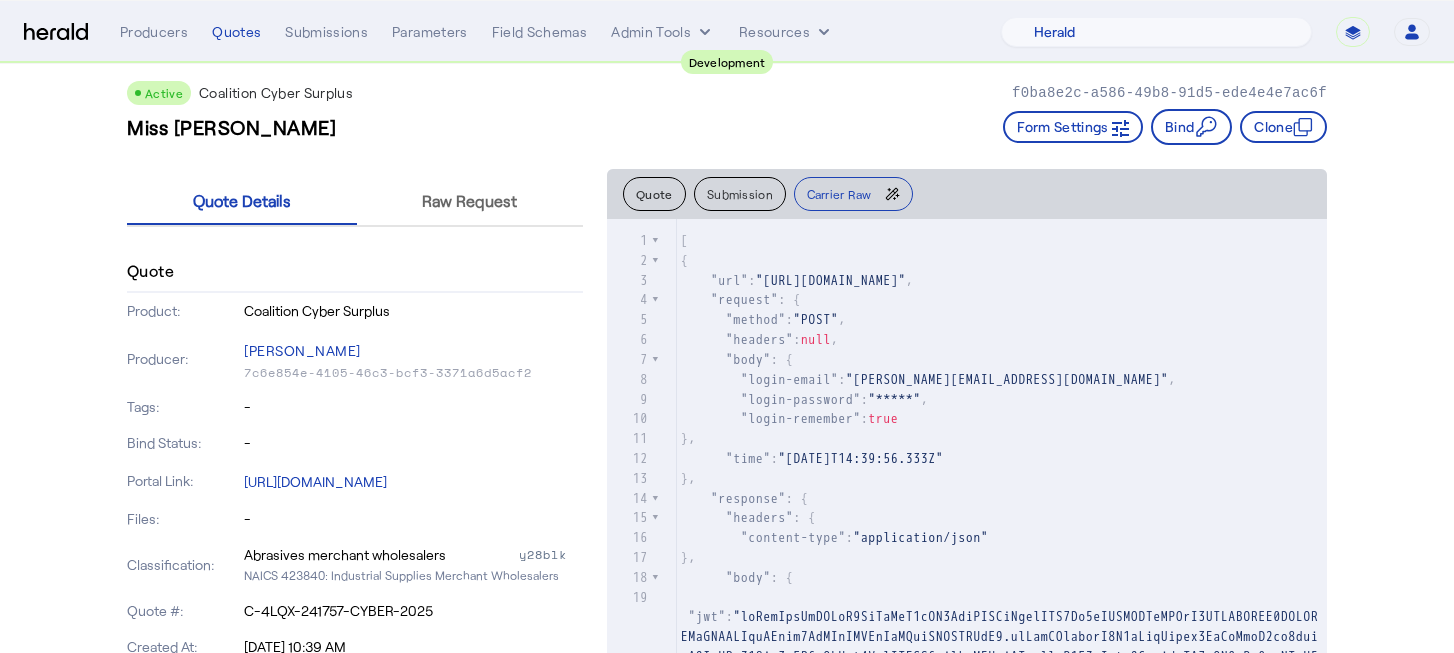 scroll, scrollTop: 101, scrollLeft: 0, axis: vertical 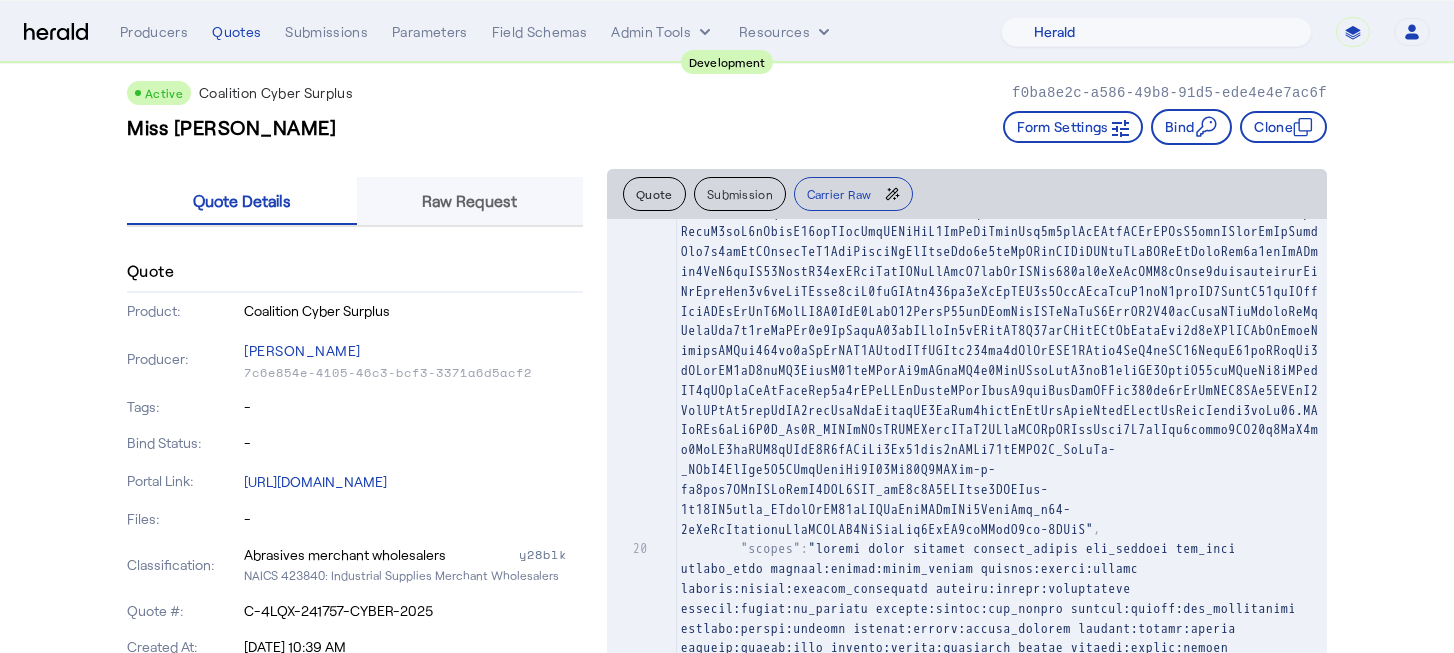 click on "Raw Request" at bounding box center [469, 201] 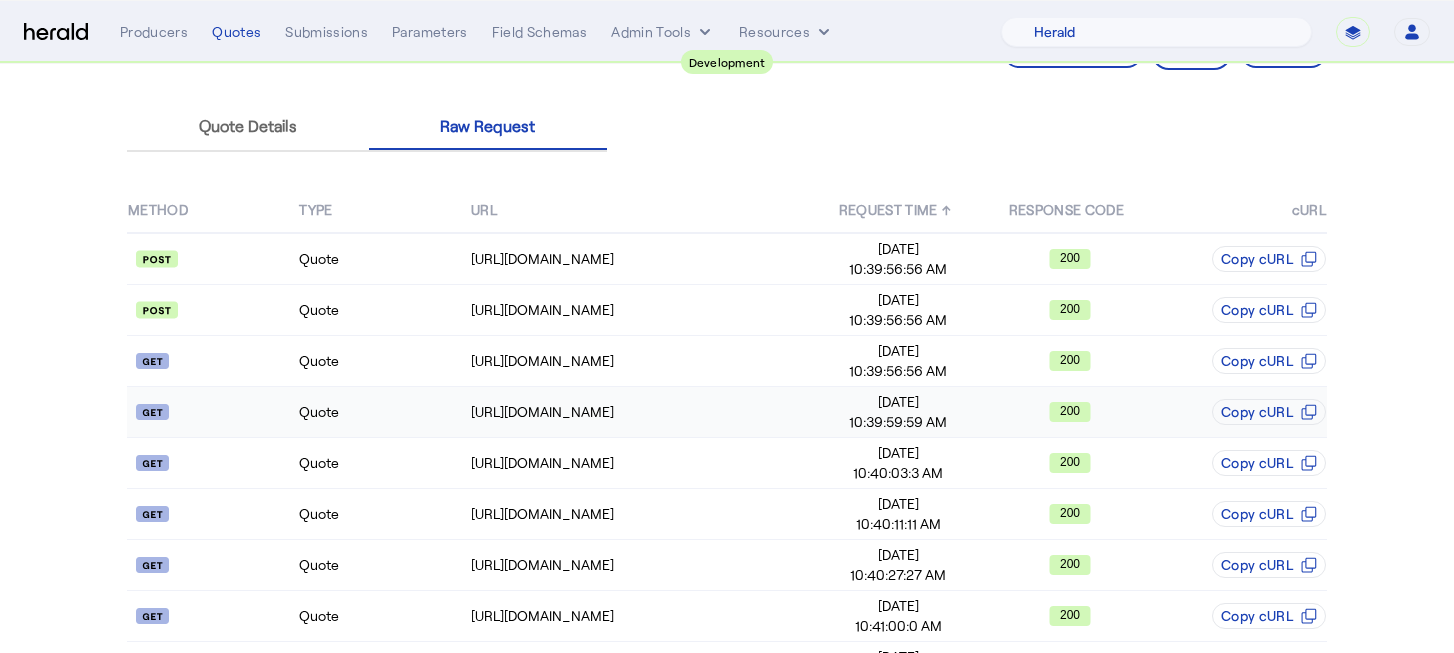scroll, scrollTop: 166, scrollLeft: 0, axis: vertical 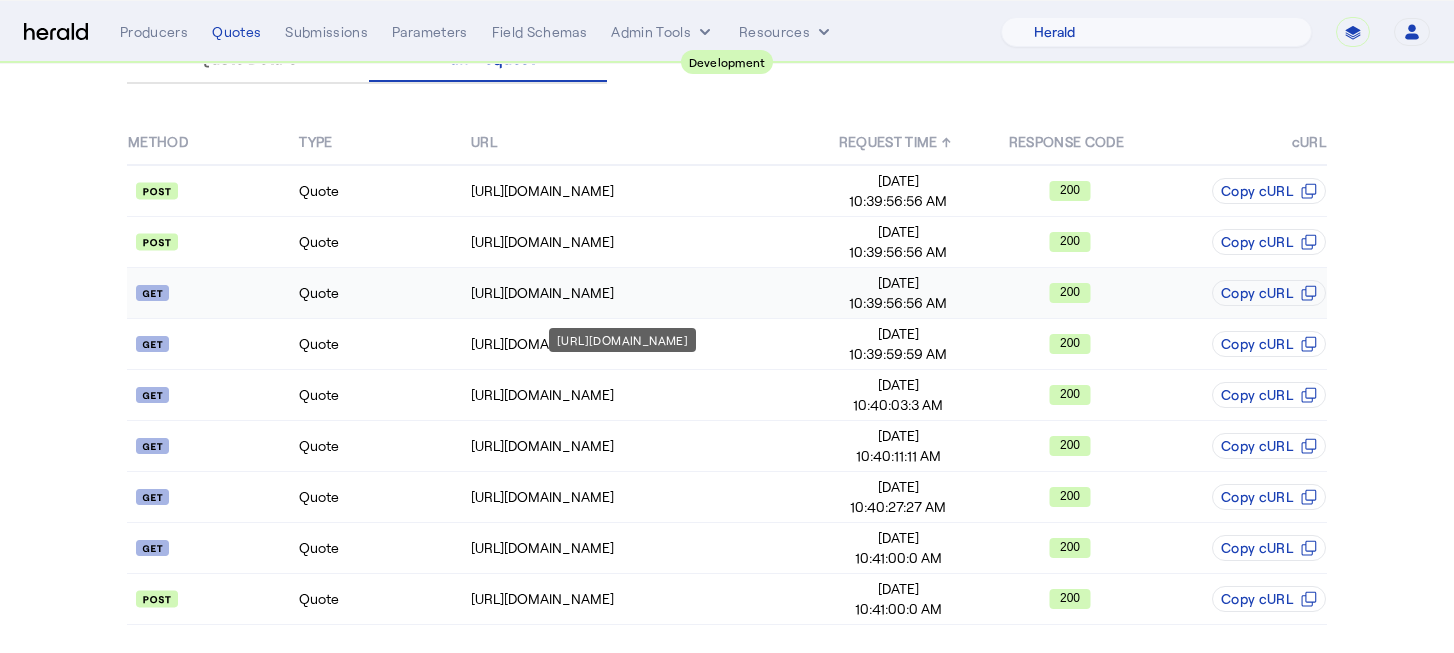 click on "[URL][DOMAIN_NAME]" 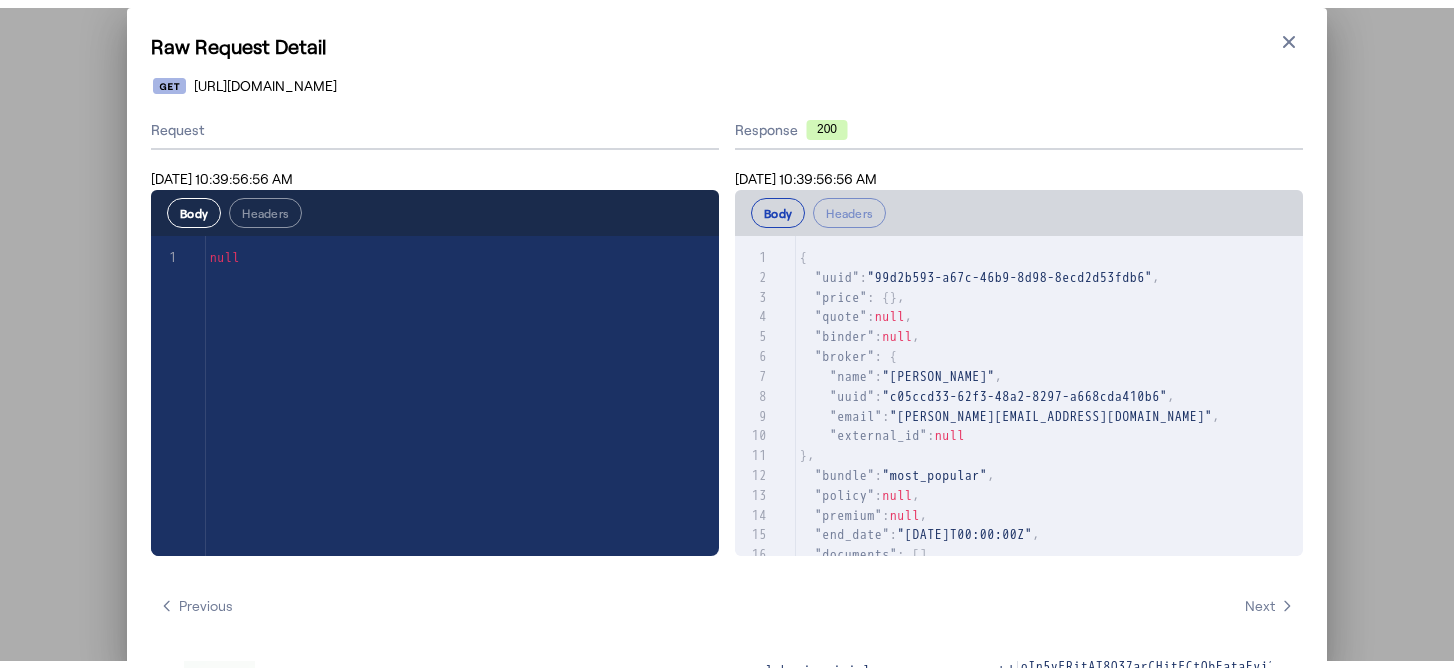 scroll, scrollTop: 0, scrollLeft: 0, axis: both 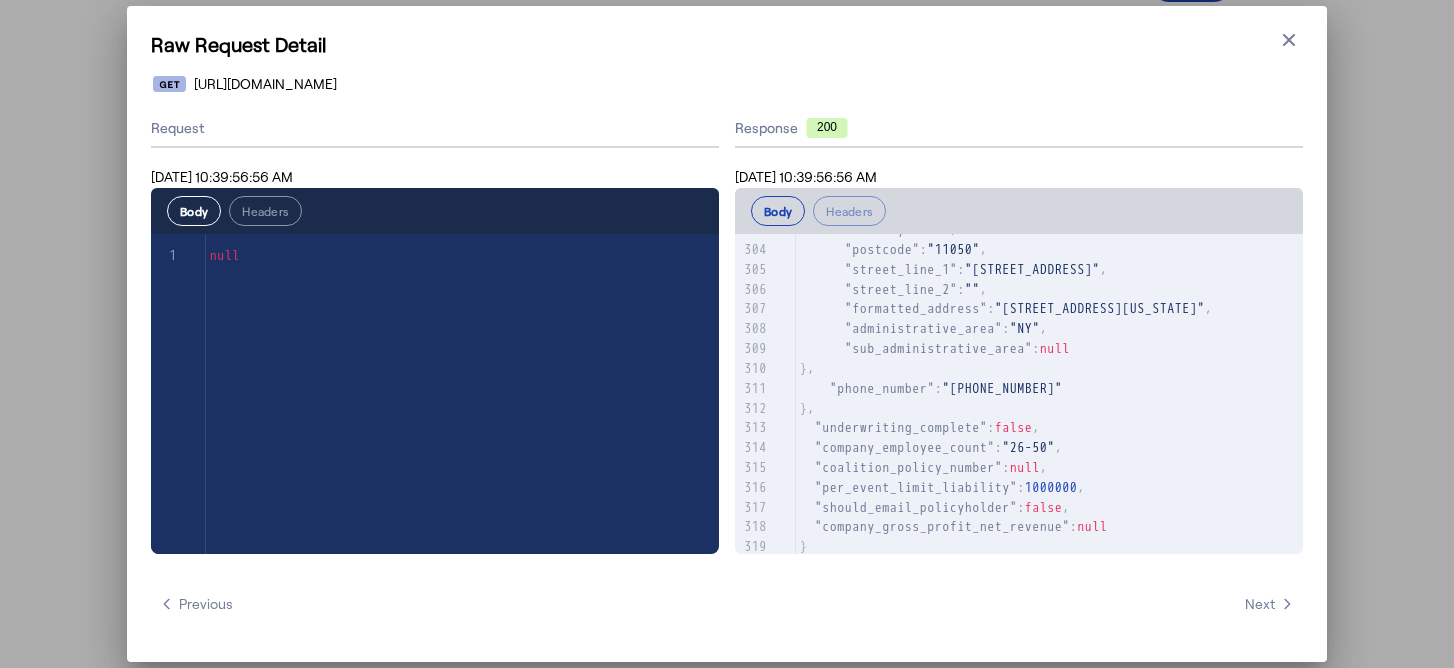 click on "Raw Request Detail Close modal [URL][DOMAIN_NAME]  Request  [DATE] 10:39:56:56 AM  Body   Headers       xxxxxxxxxx 1   1 null  Response   200  [DATE] 10:39:56:56 AM  Body   Headers       xxxxxxxxxx 319 { 203     }, 279    "max_suggested_limit" :  null , 280    "application_responses" : { 281      "pii_phi" :  "No" , 282      "mfa_email" :  "Yes" , 283      "dual_control" :  "Yes" , 284      "prior_claims" :  "No" , 285      "encrypts_data" :  "Yes" , 286      "pii_phi_count" :  "No records" , 287      "reviews_content" :  "Yes" , 288      "cc_customer_count" :  "No records" , 289      "mfa_remote_access" :  "Yes" , 290      "backup_and_restore" :  "No" , 291      "content_complaints" :  "No" , 292      "aware_of_new_claims" :  "No" , 293      "mfa_other_privileged_accounts" :  "Yes" 294   }, 295    "distribution_programs" : [], 296    "intended_policyholder" : { 297      "name" :  , 298      ," at bounding box center [727, 334] 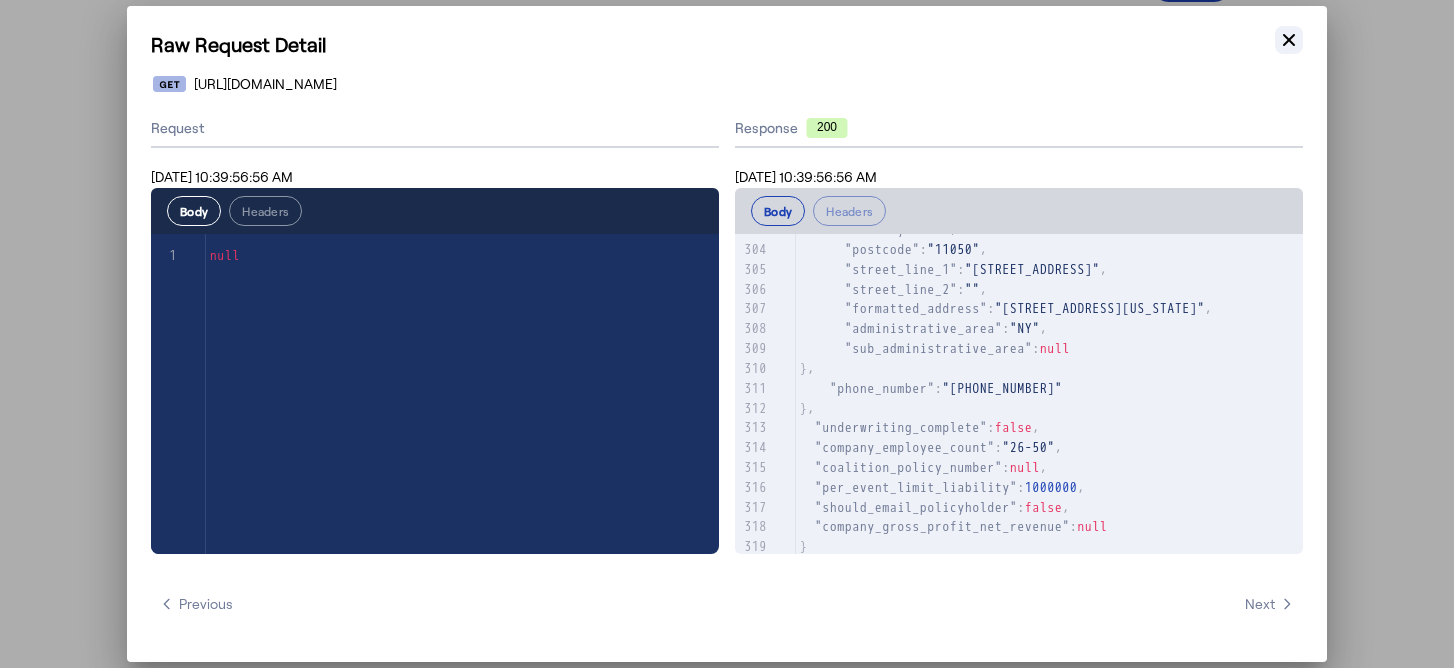click 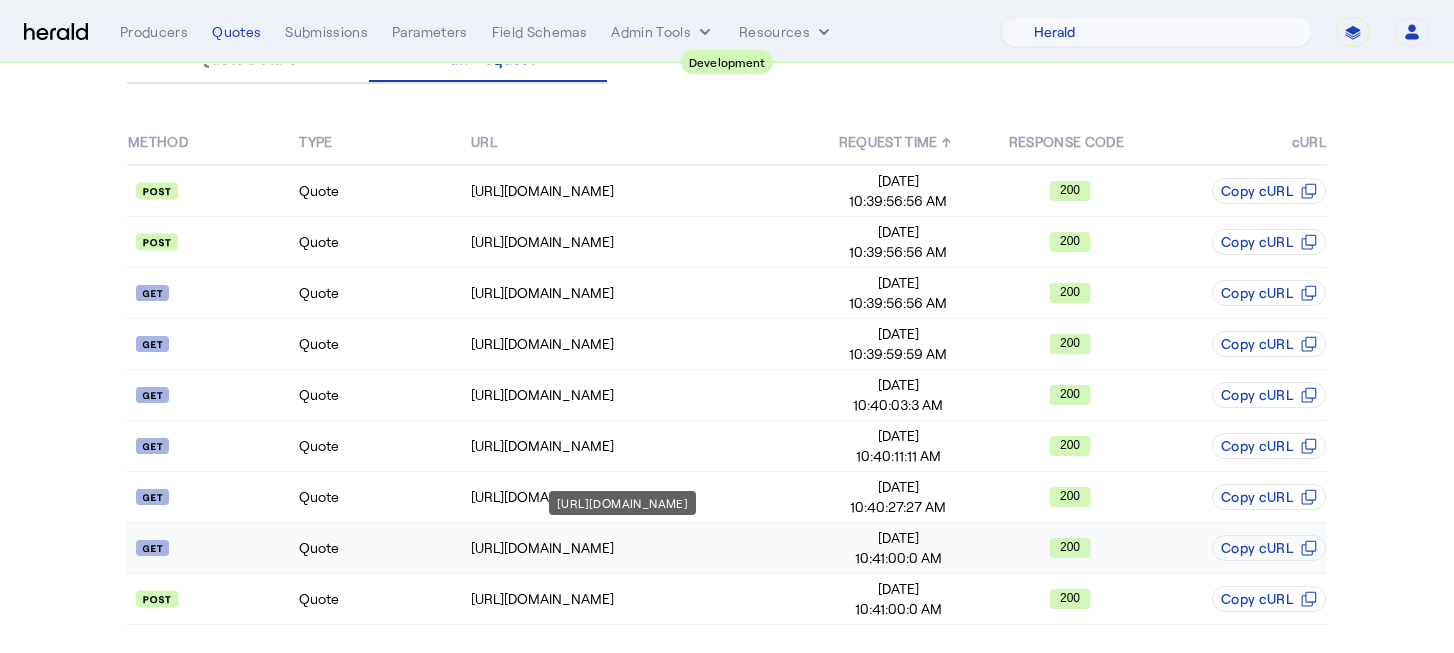 click on "[URL][DOMAIN_NAME]" 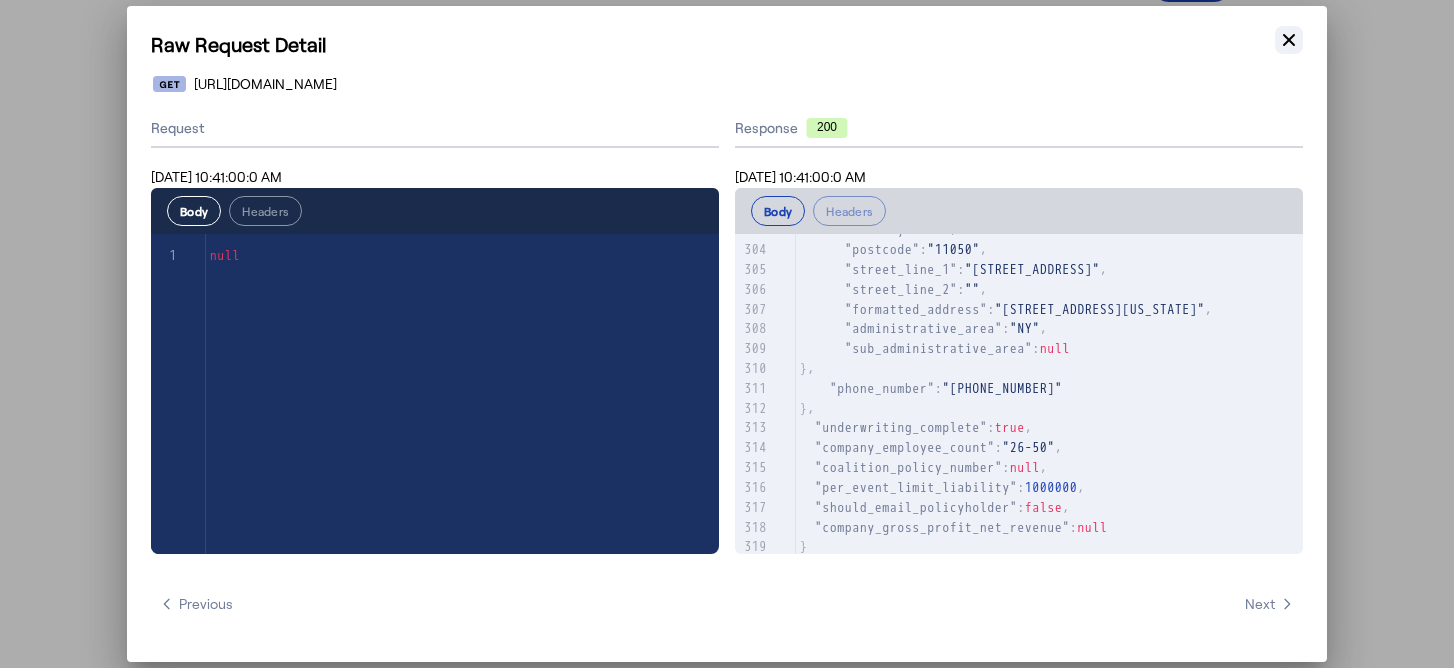click 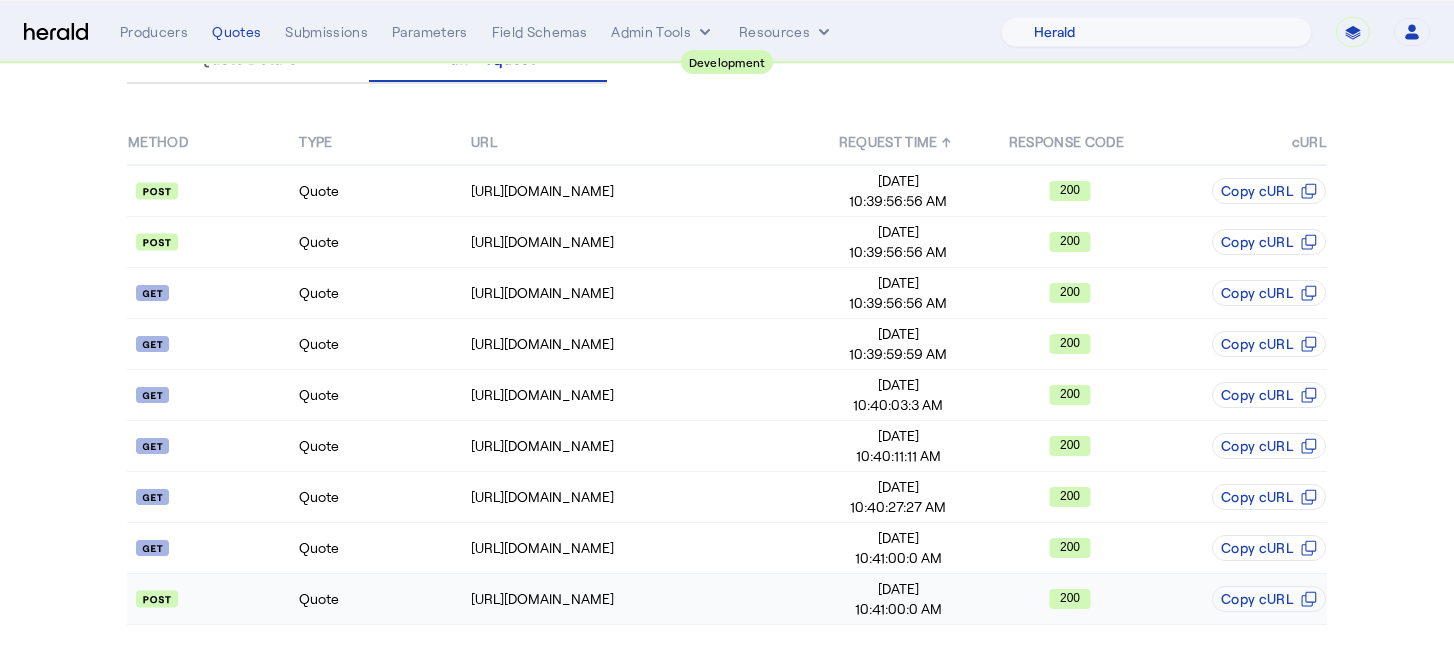 click on "Quote" 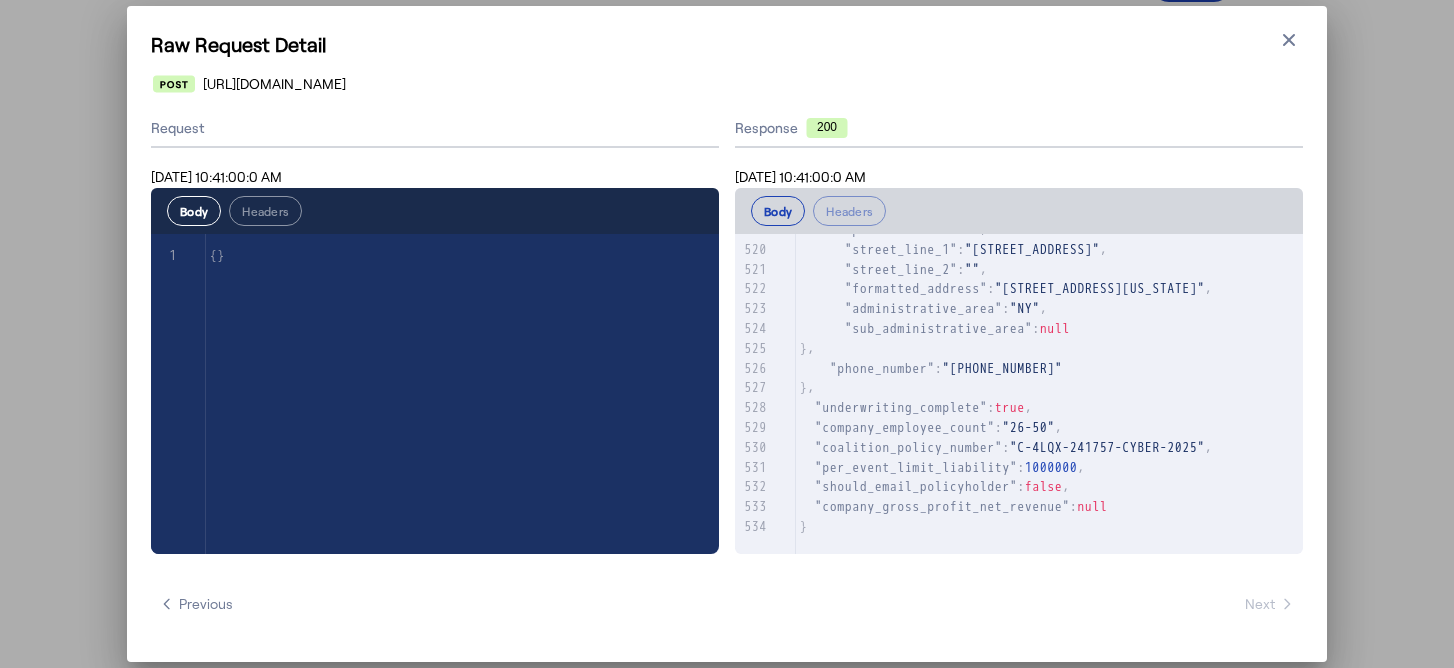 click on "Raw Request Detail Close modal [URL][DOMAIN_NAME]  Request  [DATE] 10:41:00:0 AM  Body   Headers       xxxxxxxxxx 1   1 {}  Response   200  [DATE] 10:41:00:0 AM  Body   Headers       xxxxxxxxxx 534 { 511    "intended_policyholder" : { 512      "name" :  "[PERSON_NAME]" , 513      "uuid" :  "e771b8b1-7db3-4561-9d43-59b155a05cd4" , 514      "email" :  "[PERSON_NAME][EMAIL_ADDRESS][PERSON_NAME][DOMAIN_NAME]" , 515      "address" : { 516        "city" :  "[GEOGRAPHIC_DATA][US_STATE]" , 517        "state" :  "NY" , 518        "country" :  "US" , 519        "postcode" :  "11050" , [STREET_ADDRESS]" :  "[STREET_ADDRESS]" , [STREET_ADDRESS]" :  "" , 522        "formatted_address" :  "[STREET_ADDRESS][US_STATE]" , 523        "administrative_area" :  "[GEOGRAPHIC_DATA]" , 524        "sub_administrative_area" :  null 525     }, 526      "phone_number" :  "[PHONE_NUMBER]" 527   }, 528    :  true , 529" at bounding box center [727, 334] 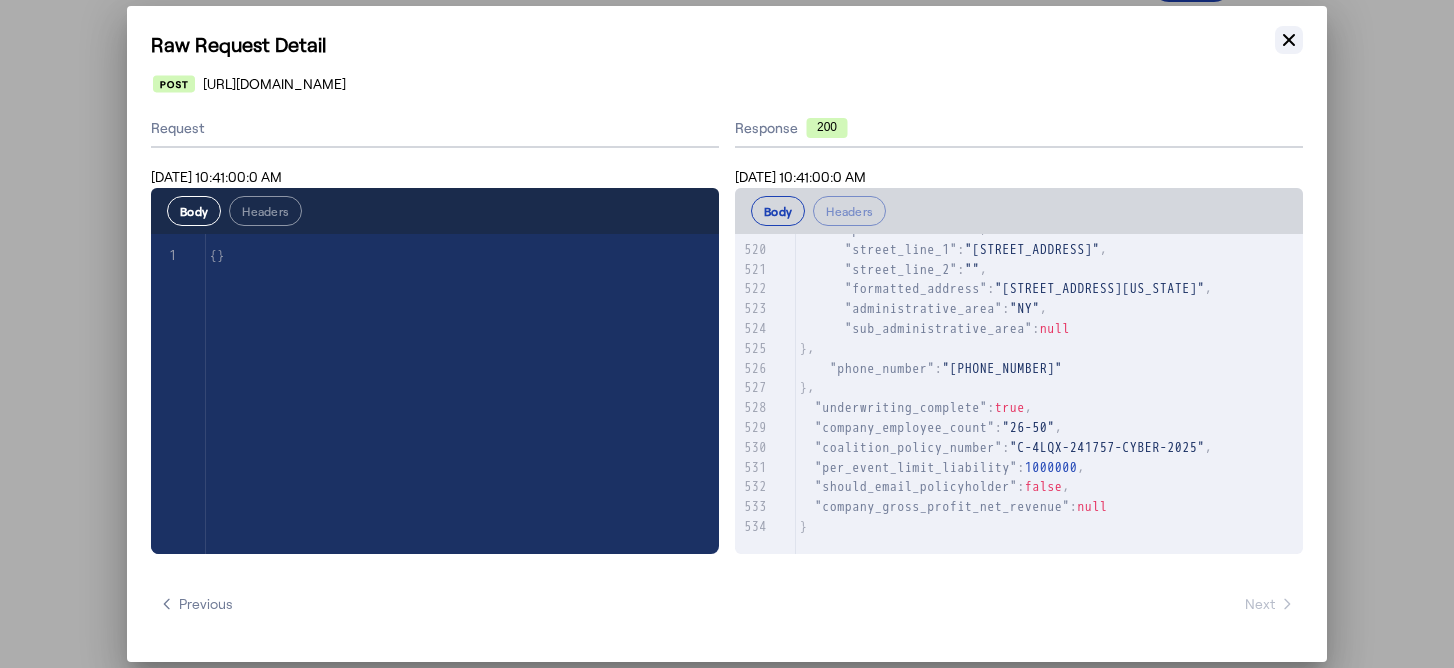 click 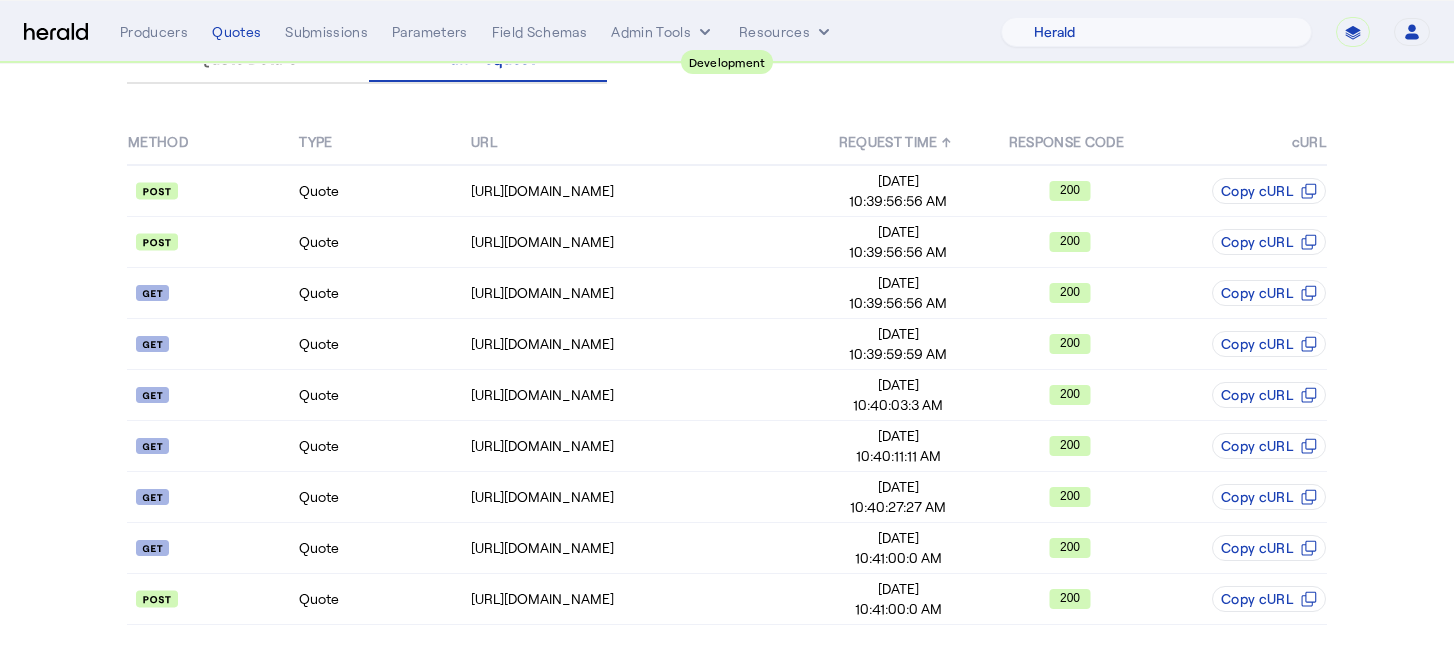 click on "REQUEST TIME  ↑" 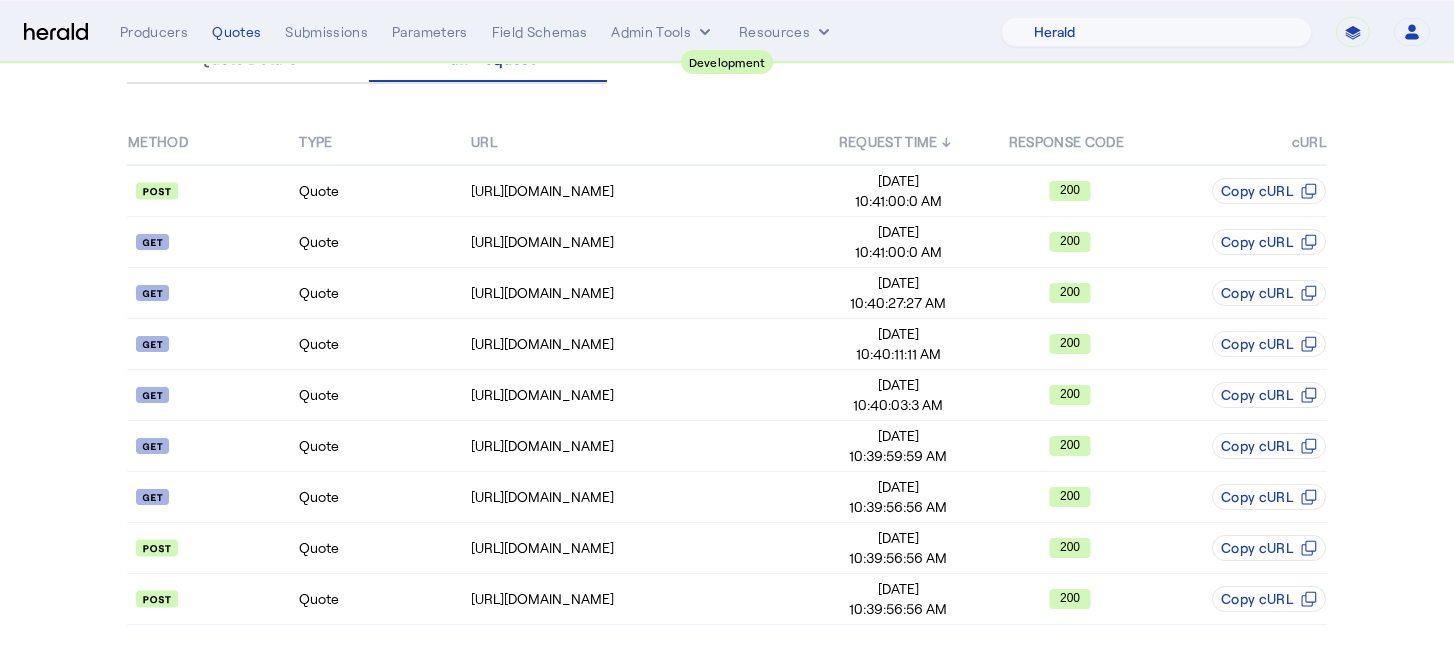 click on "REQUEST TIME  ↓" 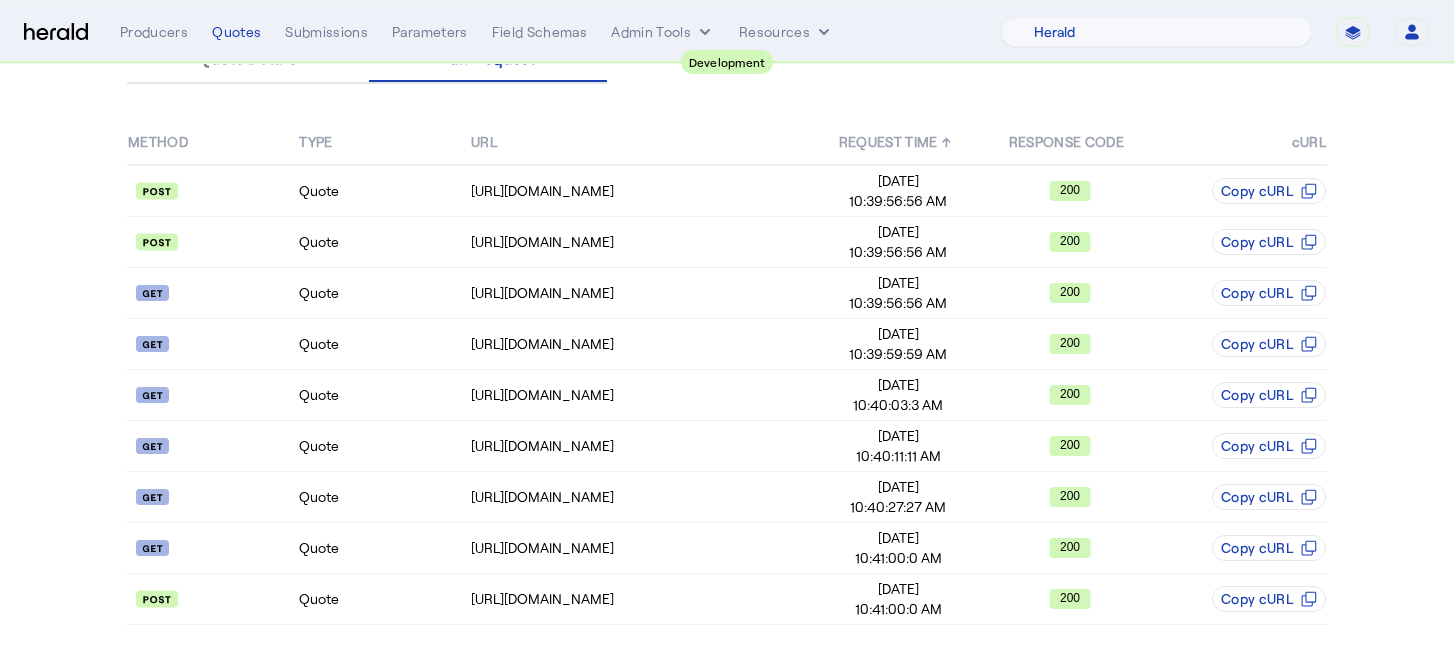 click on "REQUEST TIME  ↑" 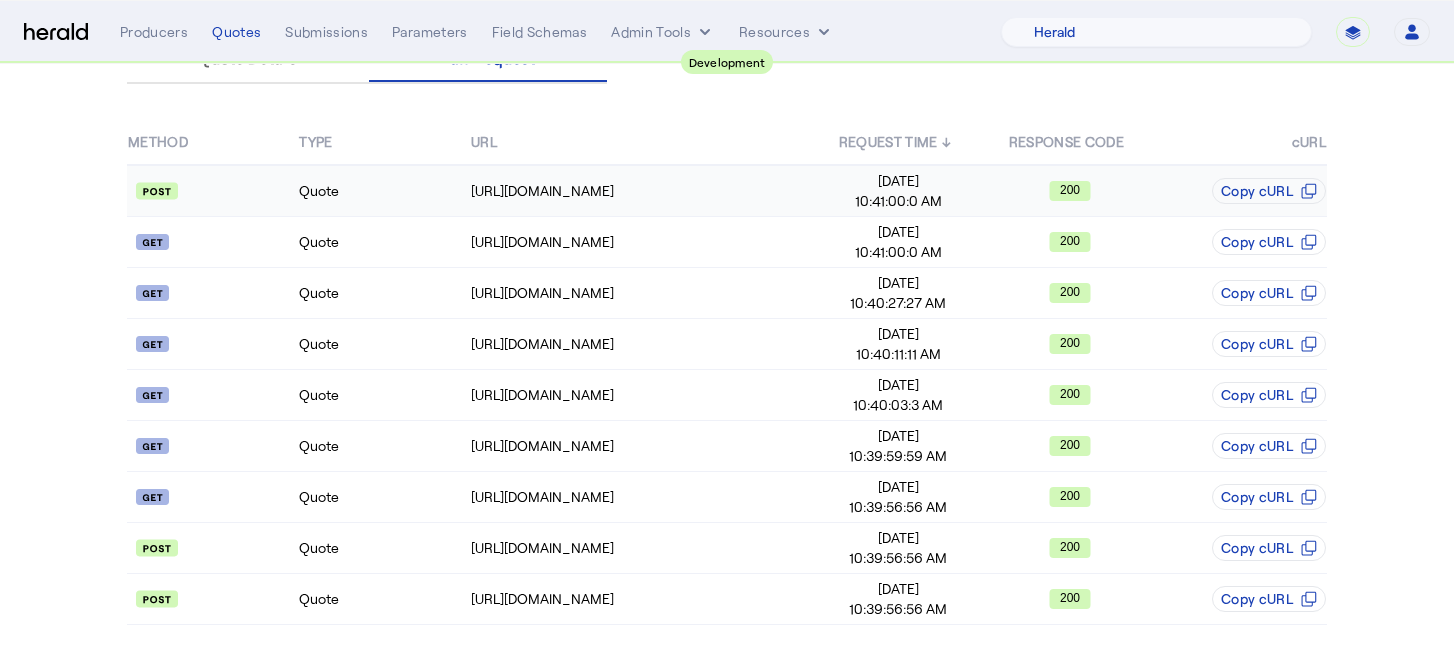 click on "Quote" 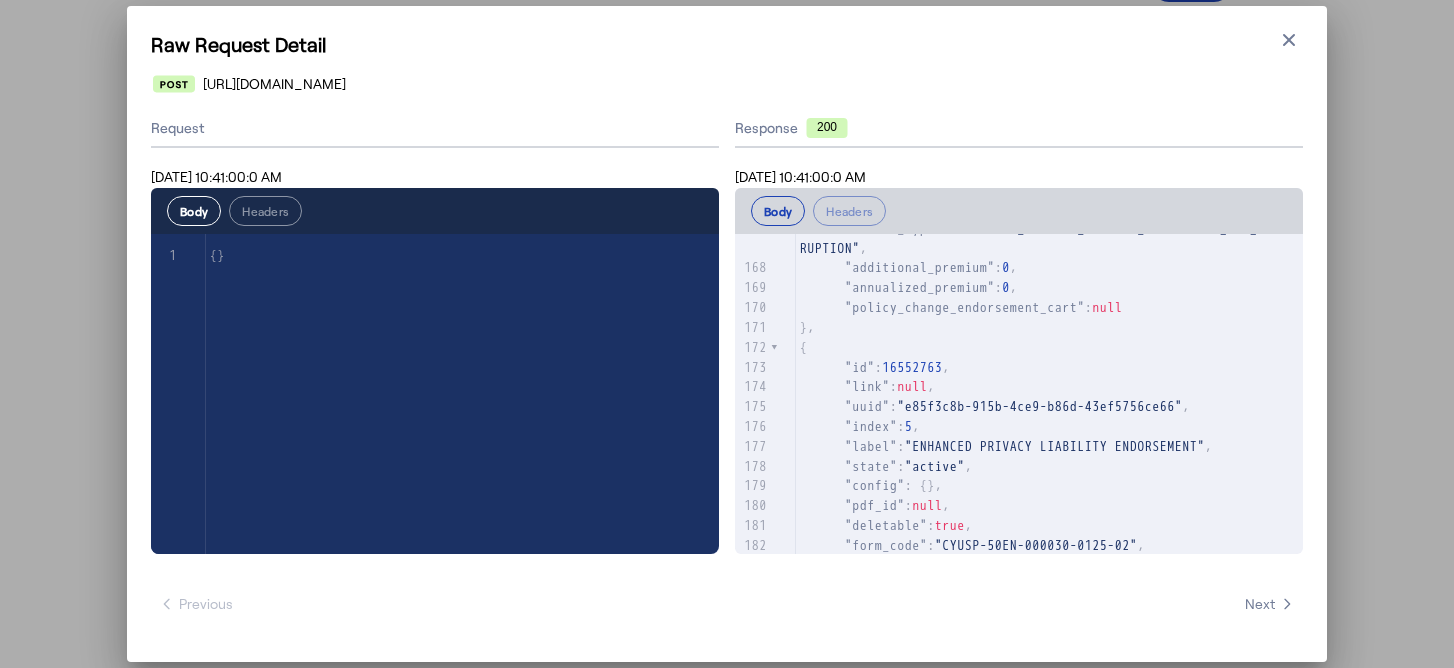 click on "Raw Request Detail" at bounding box center [727, 44] 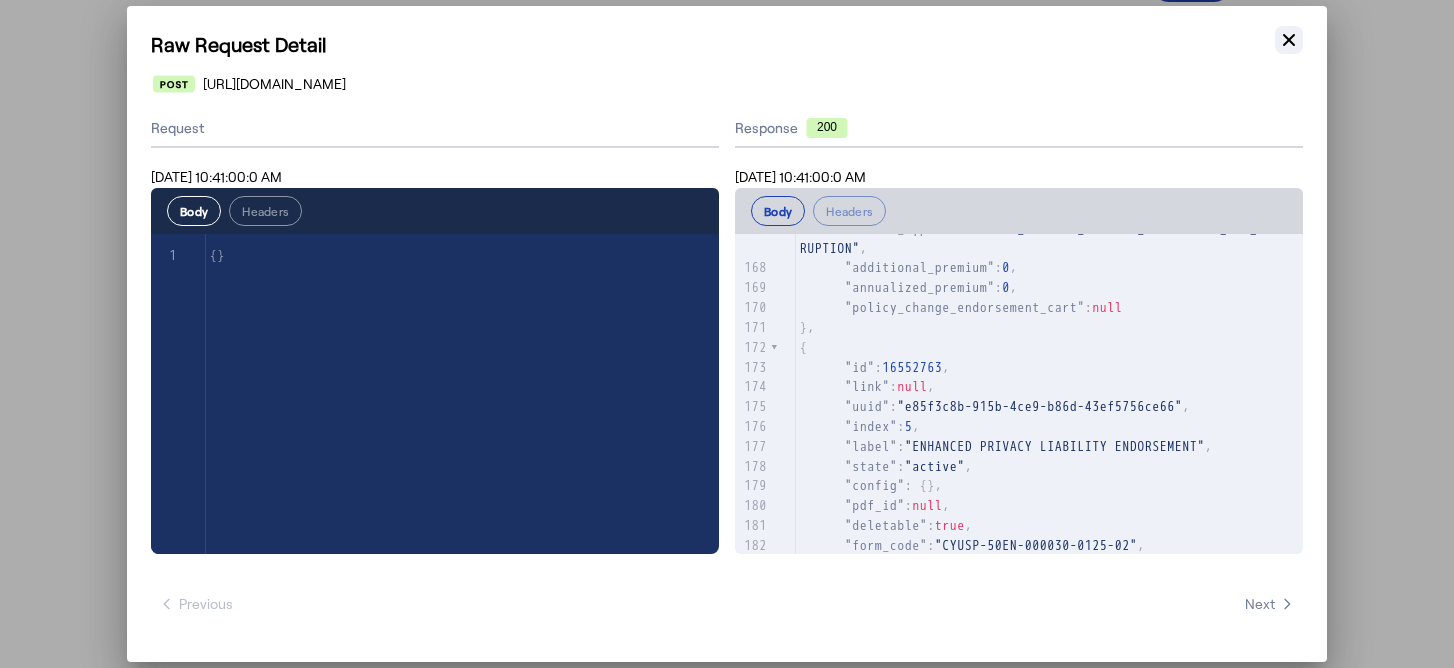 click 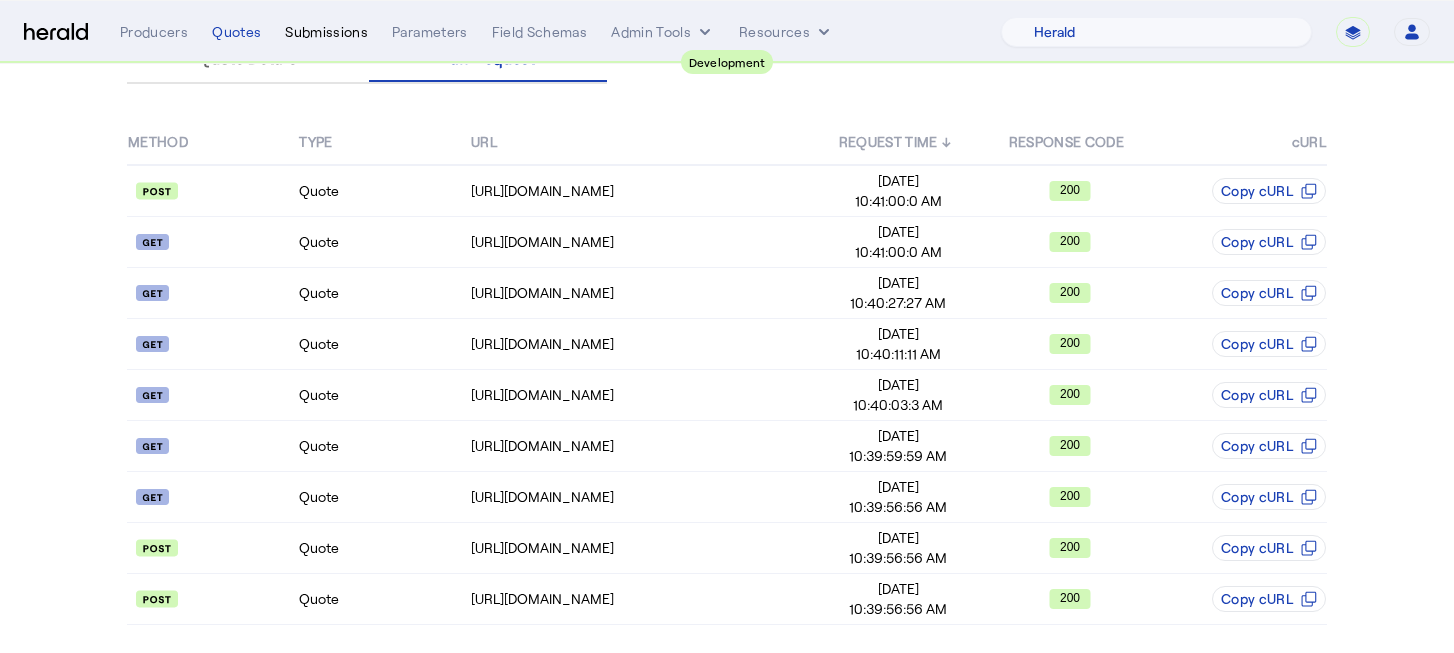 click on "Submissions" at bounding box center [326, 32] 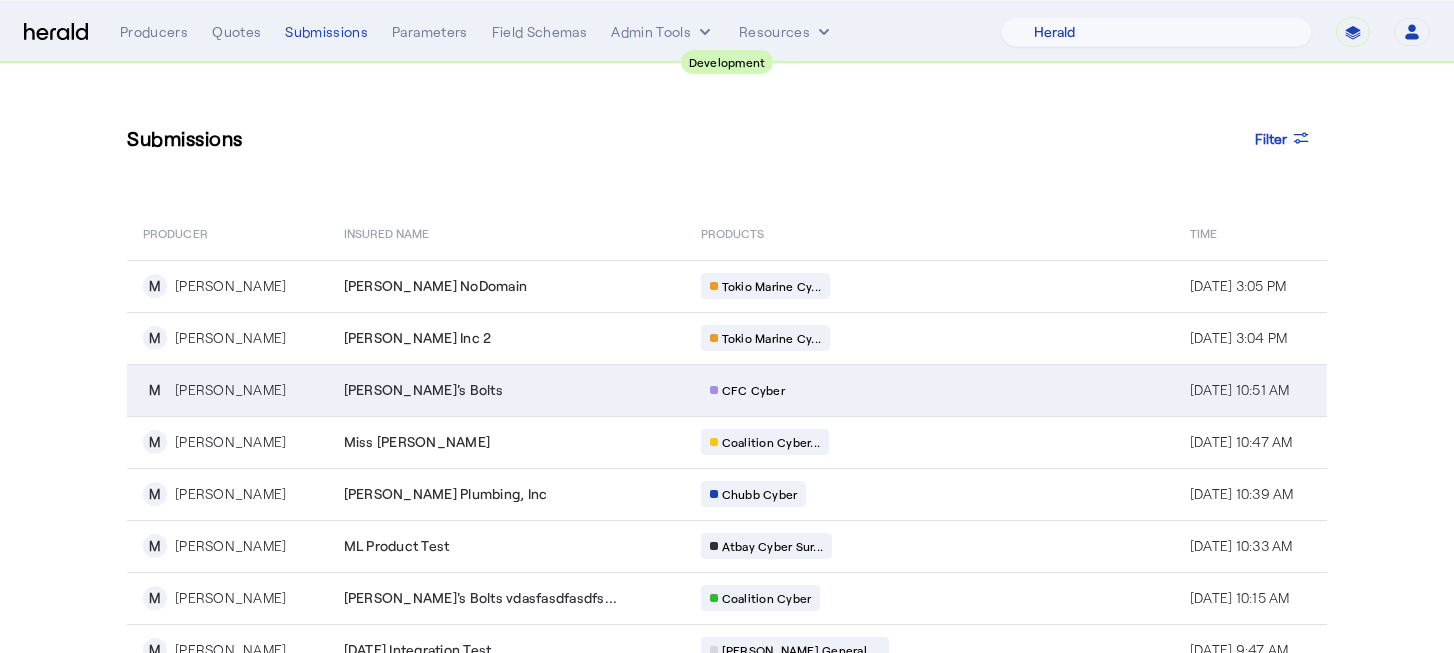 click on "[PERSON_NAME]'s Bolts" at bounding box center (506, 390) 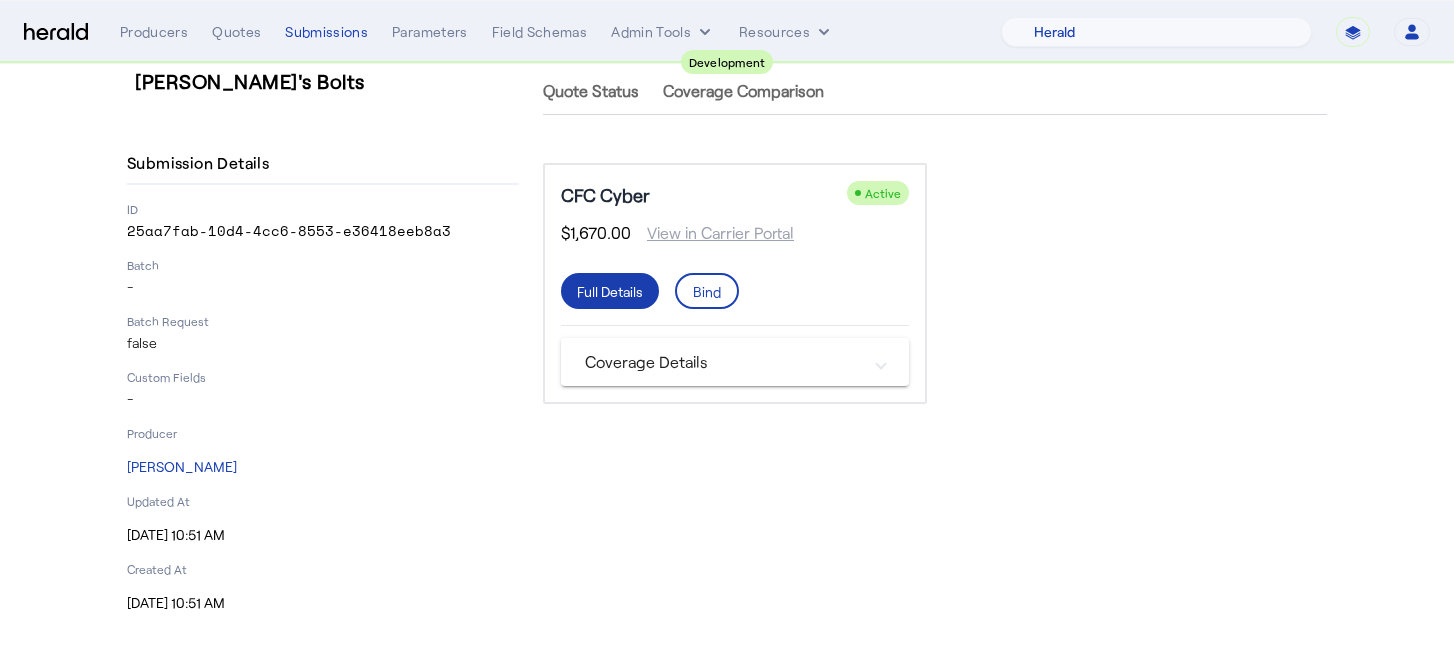 click on "Full Details" at bounding box center [610, 291] 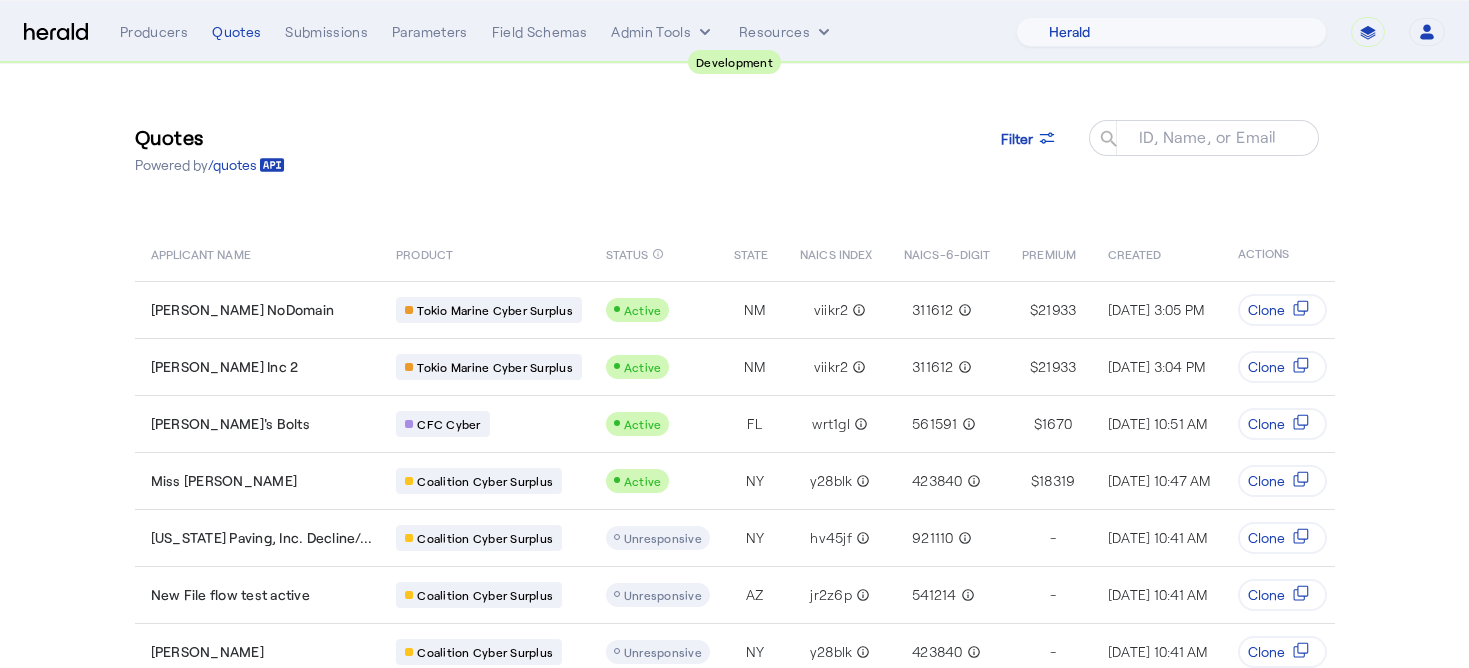 select on "pfm_2v8p_herald_api" 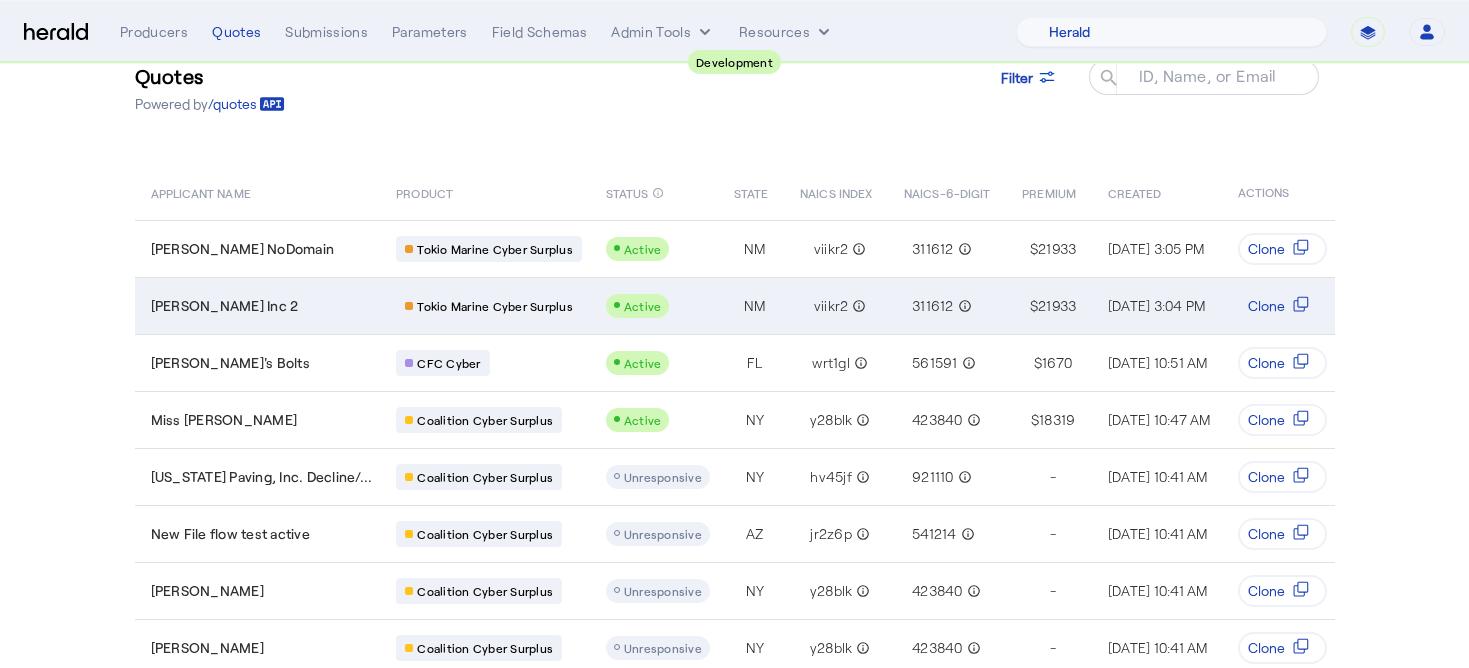 scroll, scrollTop: 0, scrollLeft: 0, axis: both 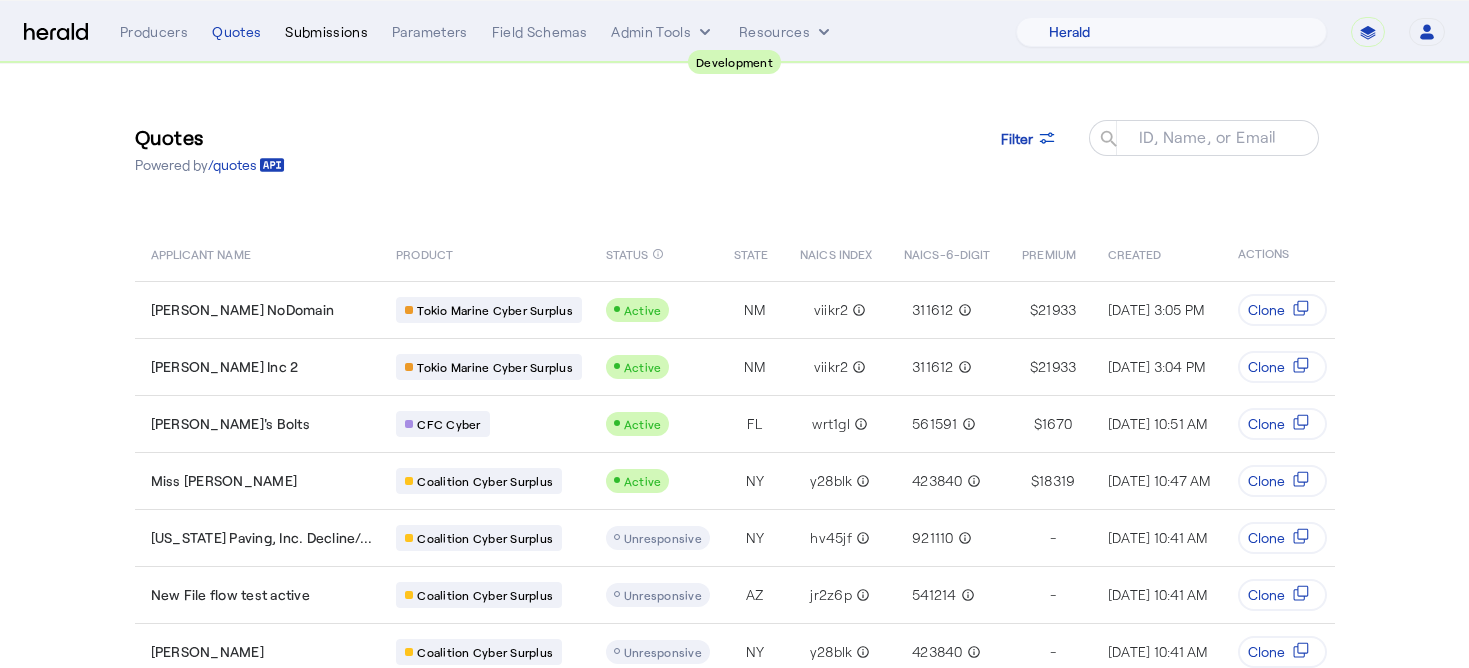 click on "Submissions" at bounding box center [326, 32] 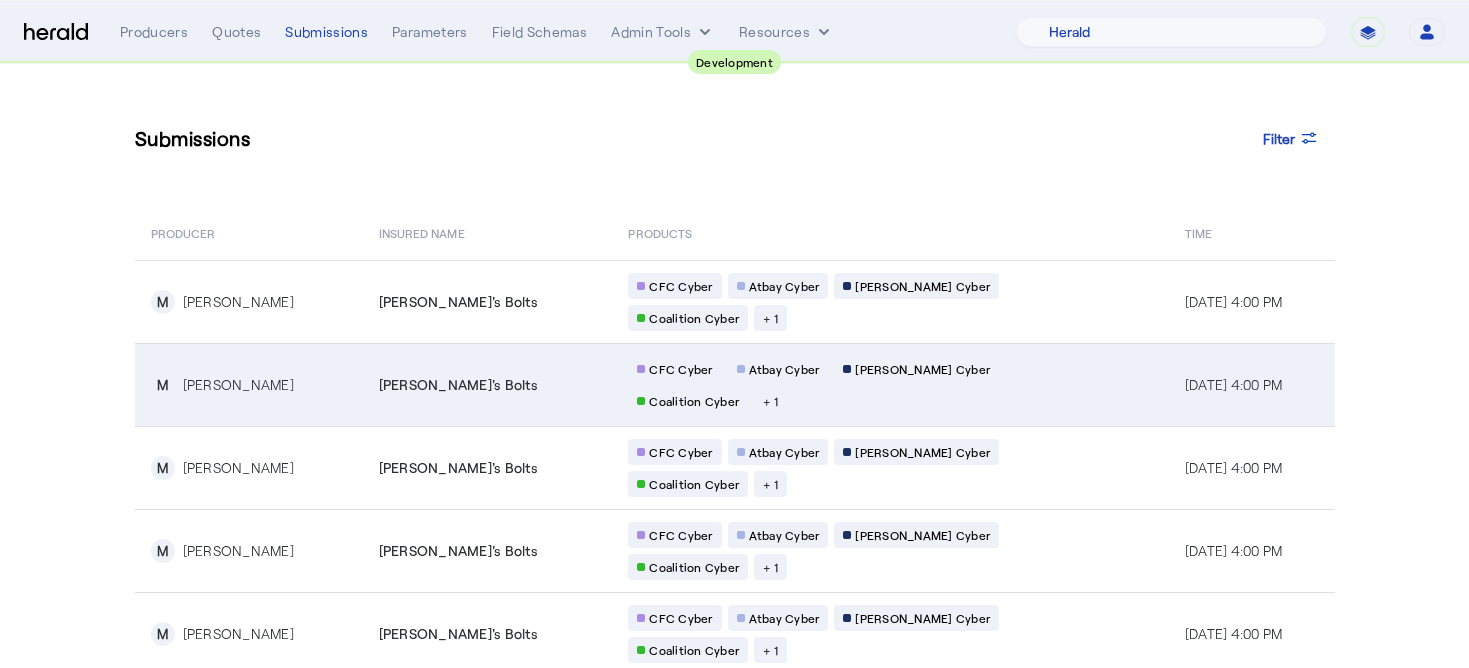 click on "[PERSON_NAME]'s Bolts" at bounding box center (492, 385) 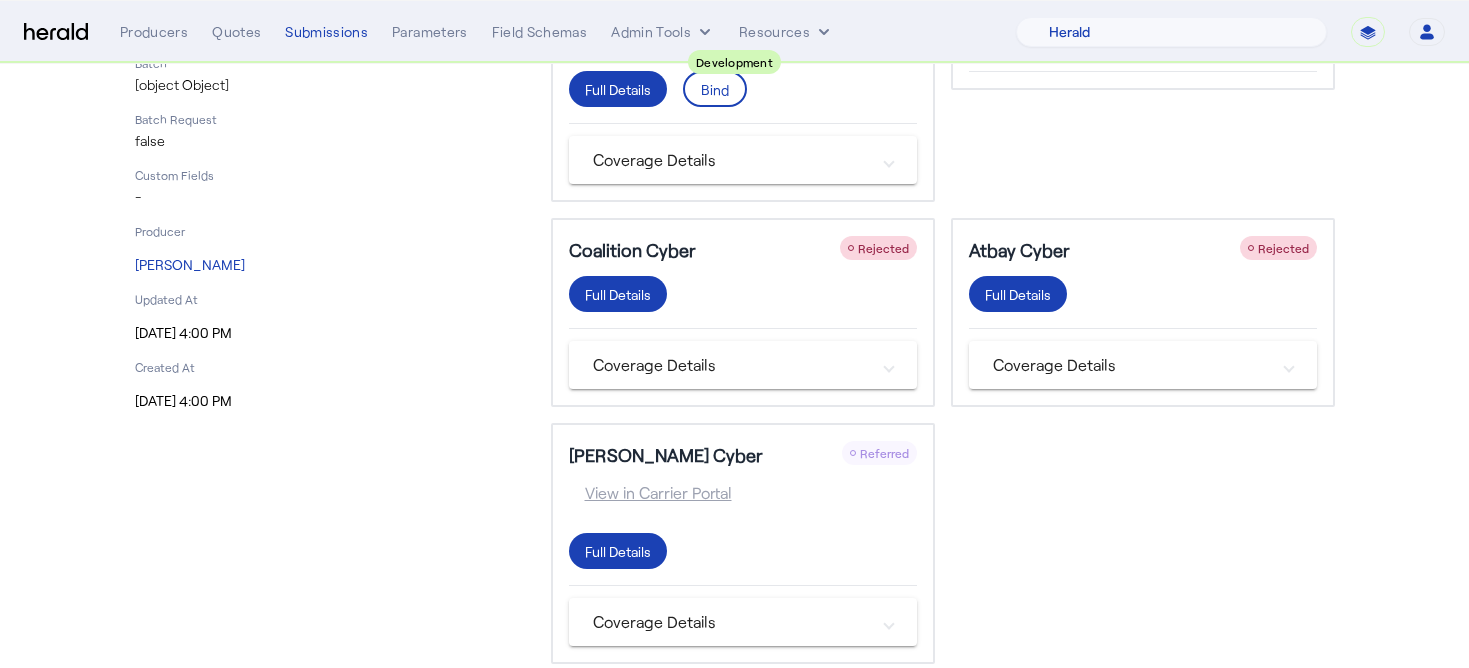 scroll, scrollTop: 0, scrollLeft: 0, axis: both 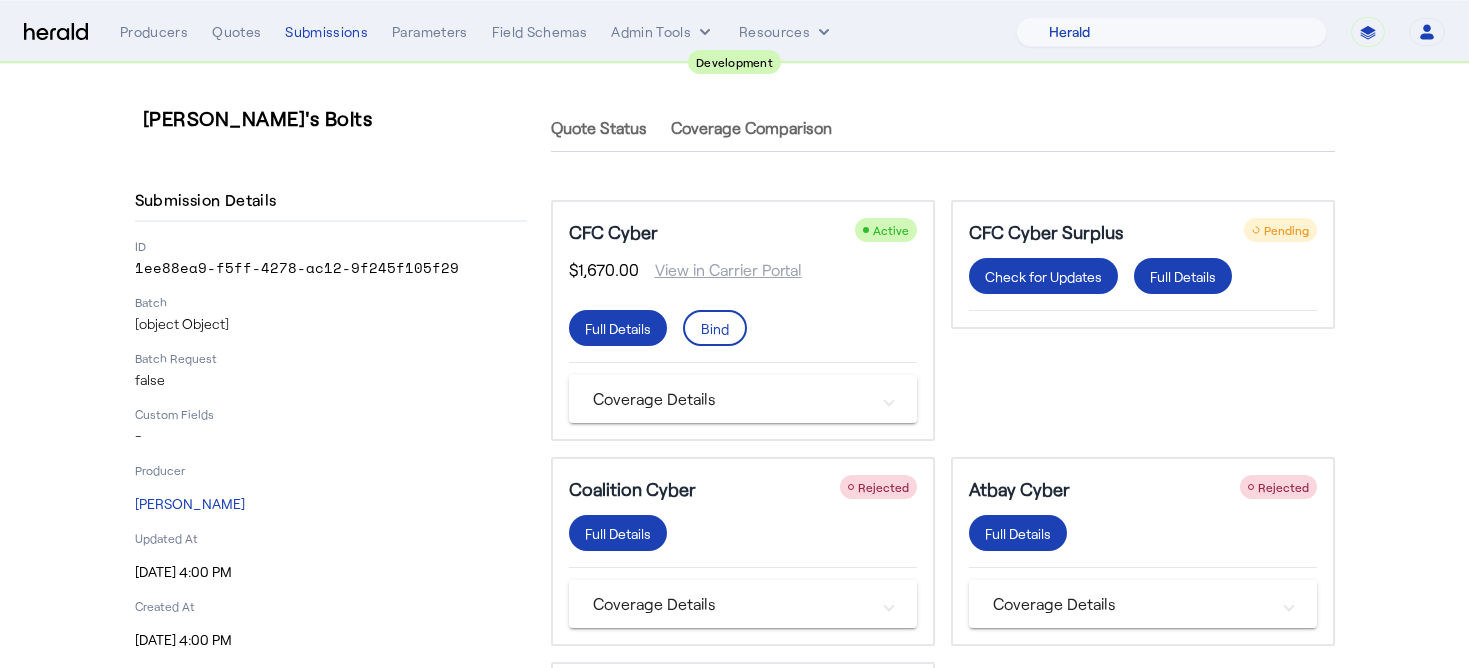 click on "1ee88ea9-f5ff-4278-ac12-9f245f105f29" 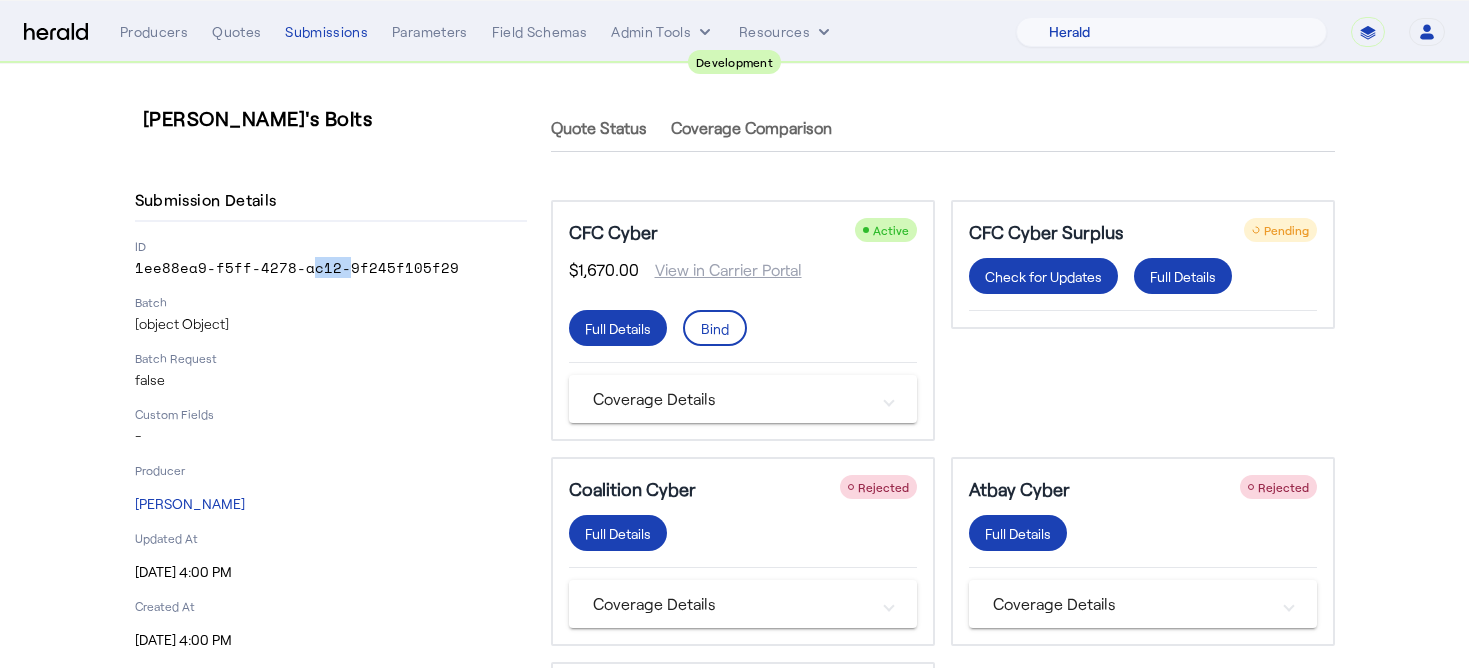 click on "1ee88ea9-f5ff-4278-ac12-9f245f105f29" 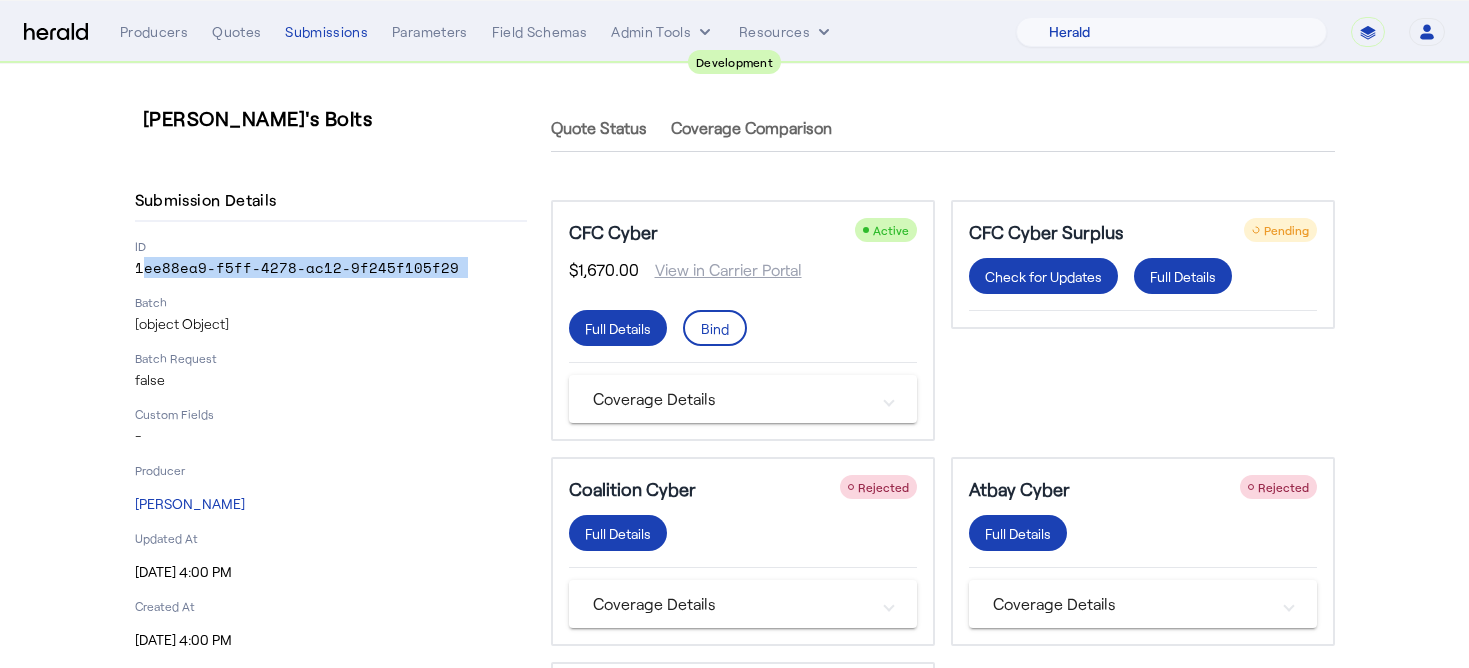 click on "1ee88ea9-f5ff-4278-ac12-9f245f105f29" 